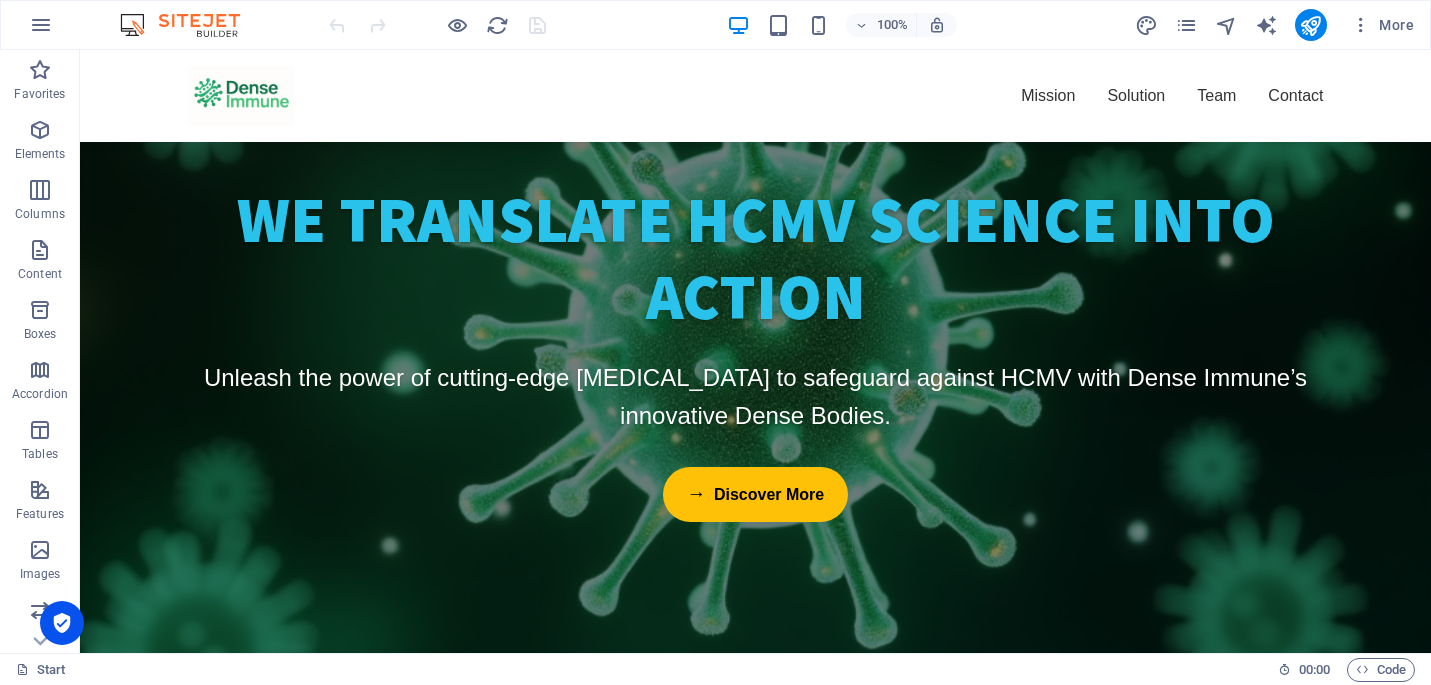 scroll, scrollTop: 0, scrollLeft: 0, axis: both 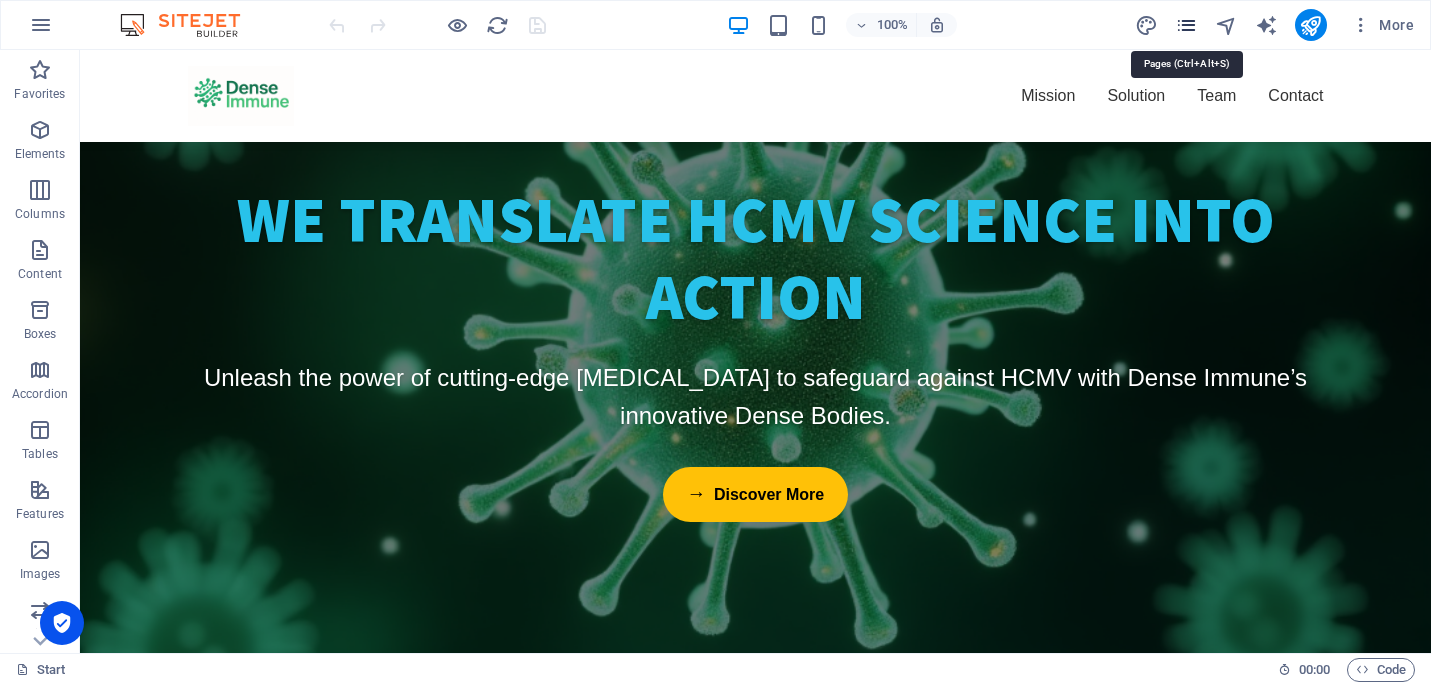 click at bounding box center [1186, 25] 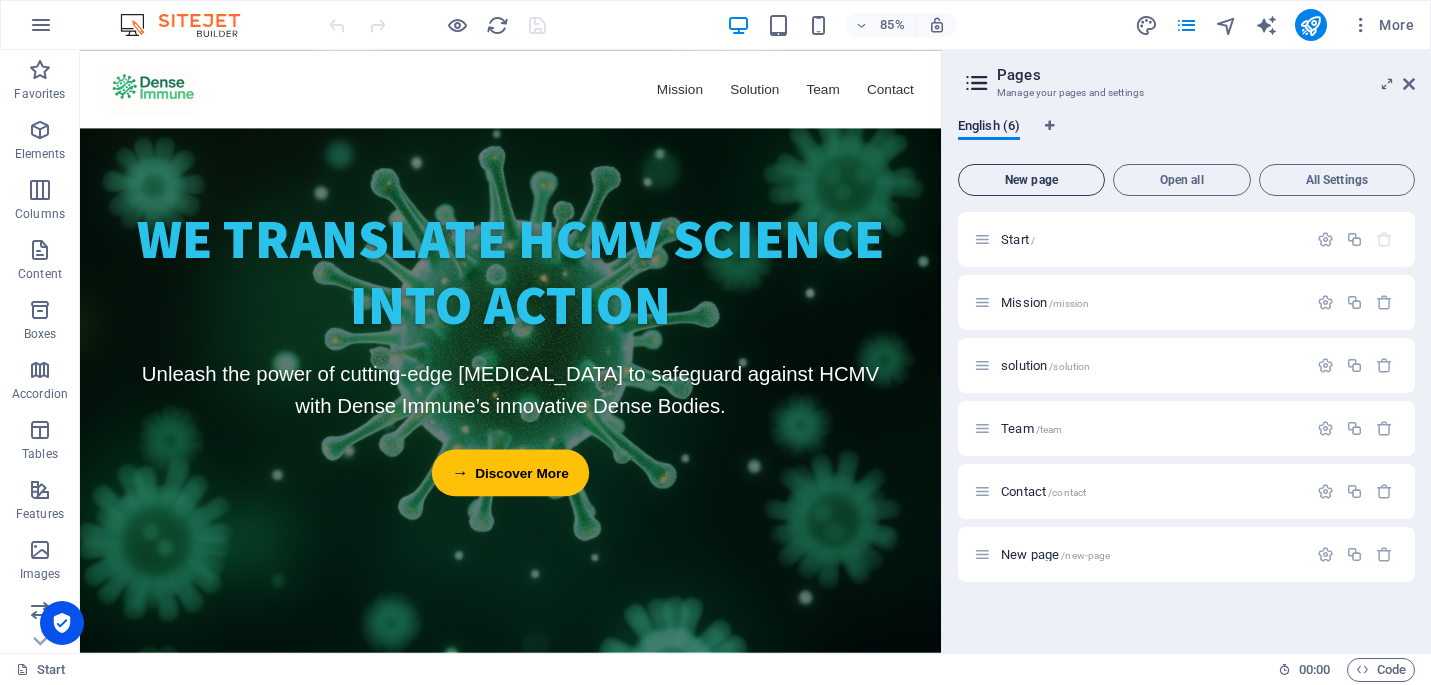 click on "New page" at bounding box center [1031, 180] 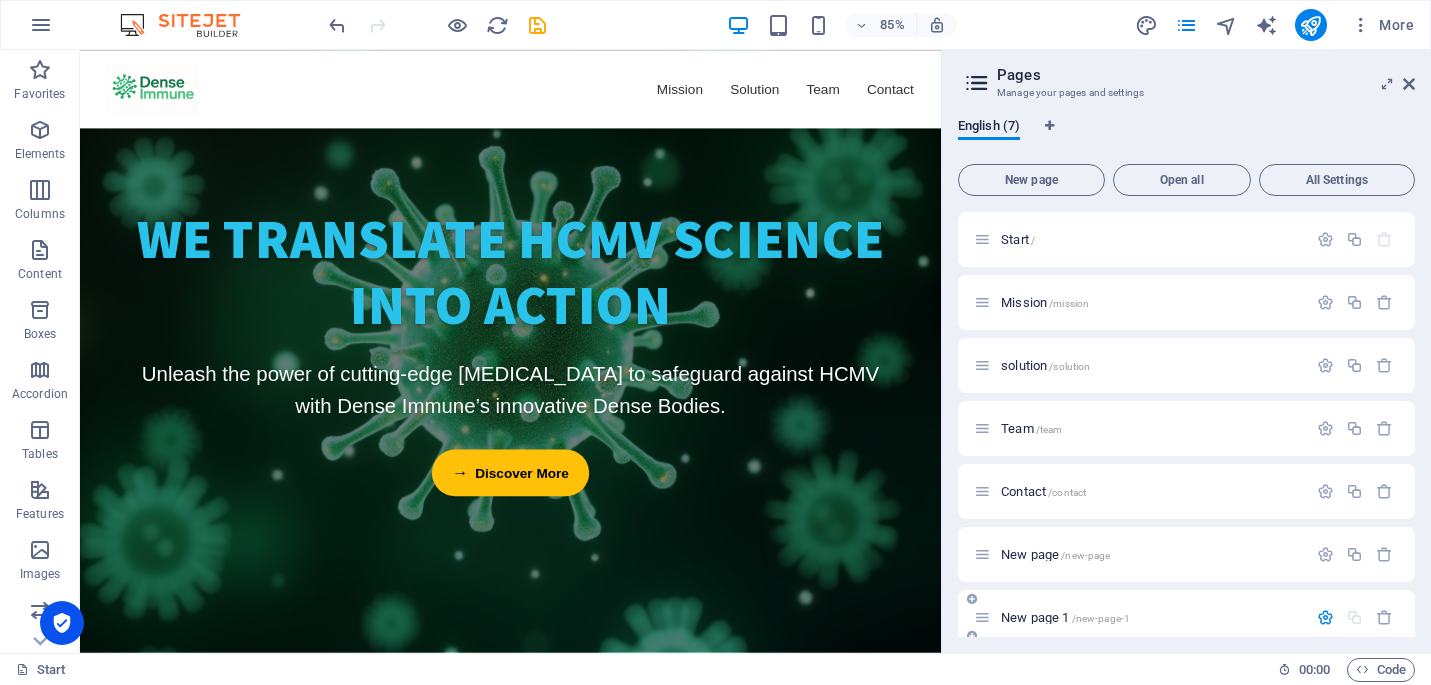 click on "New page 1 /new-page-1" at bounding box center (1065, 617) 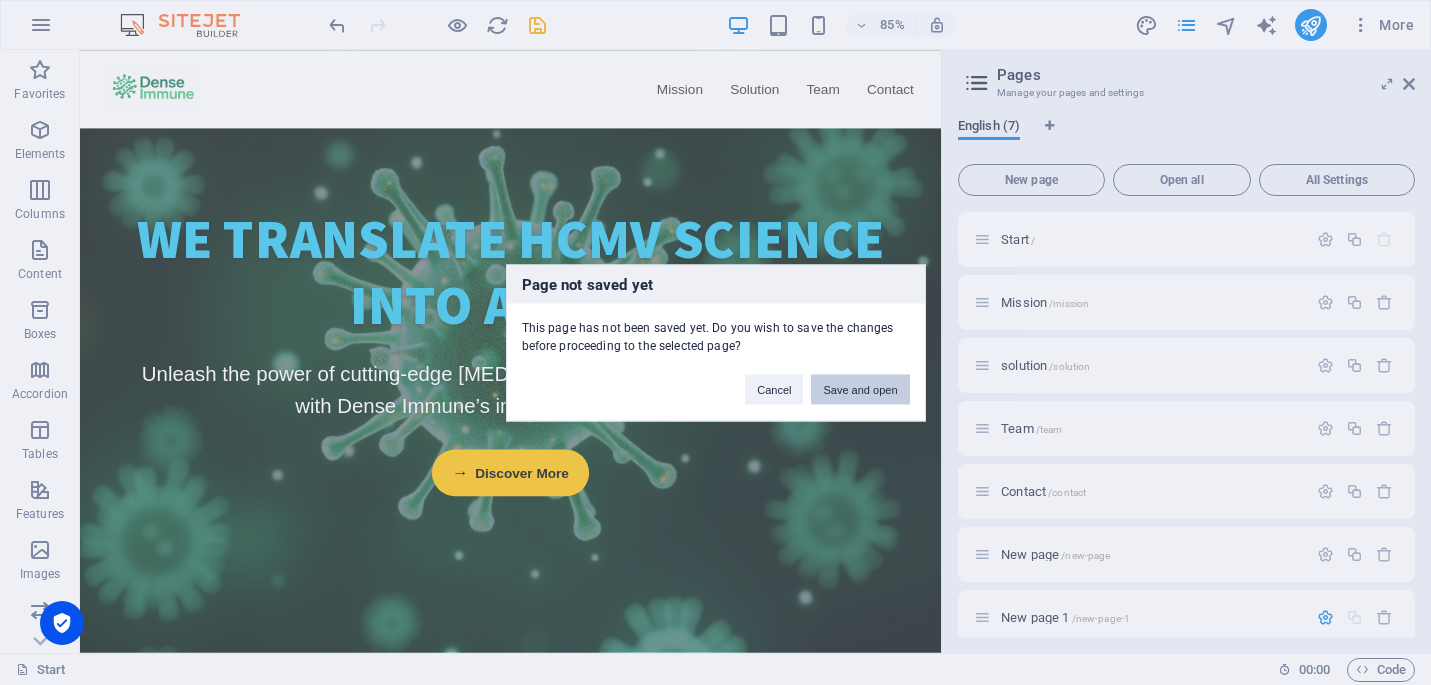 click on "Save and open" at bounding box center [860, 389] 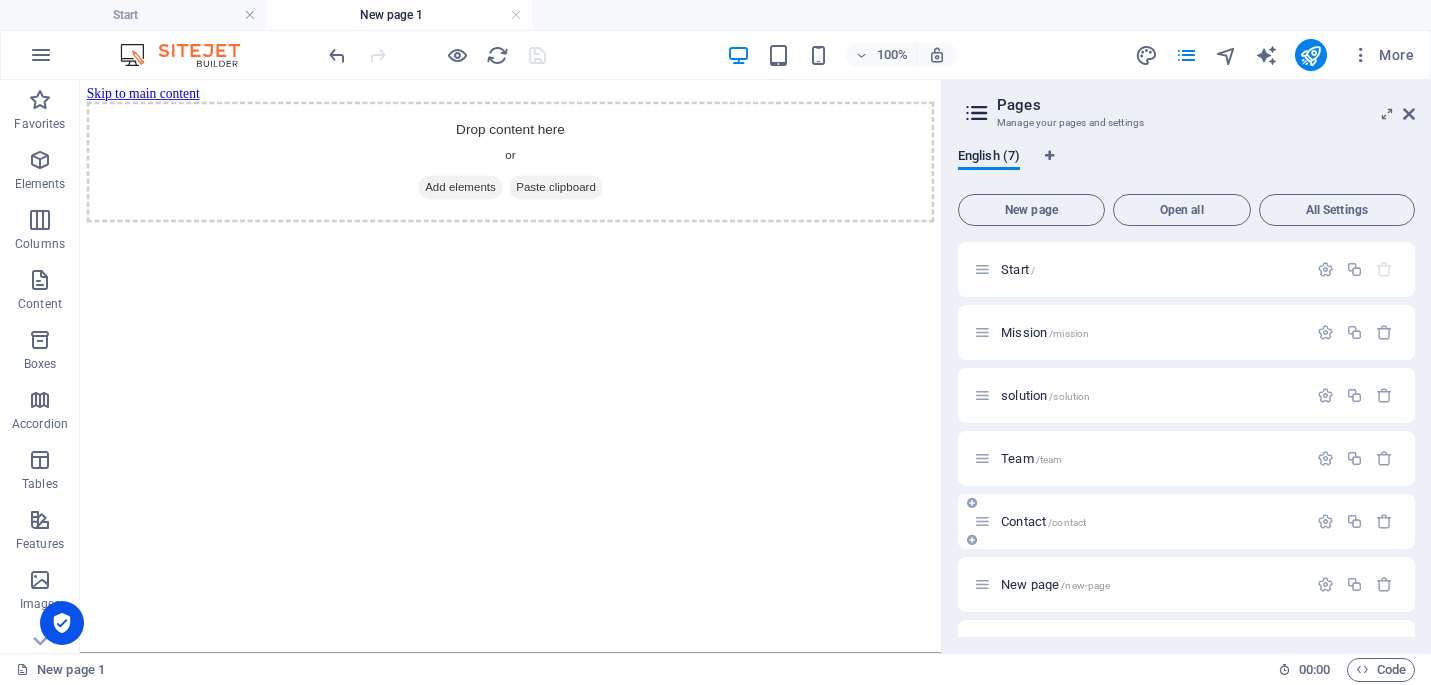 scroll, scrollTop: 0, scrollLeft: 0, axis: both 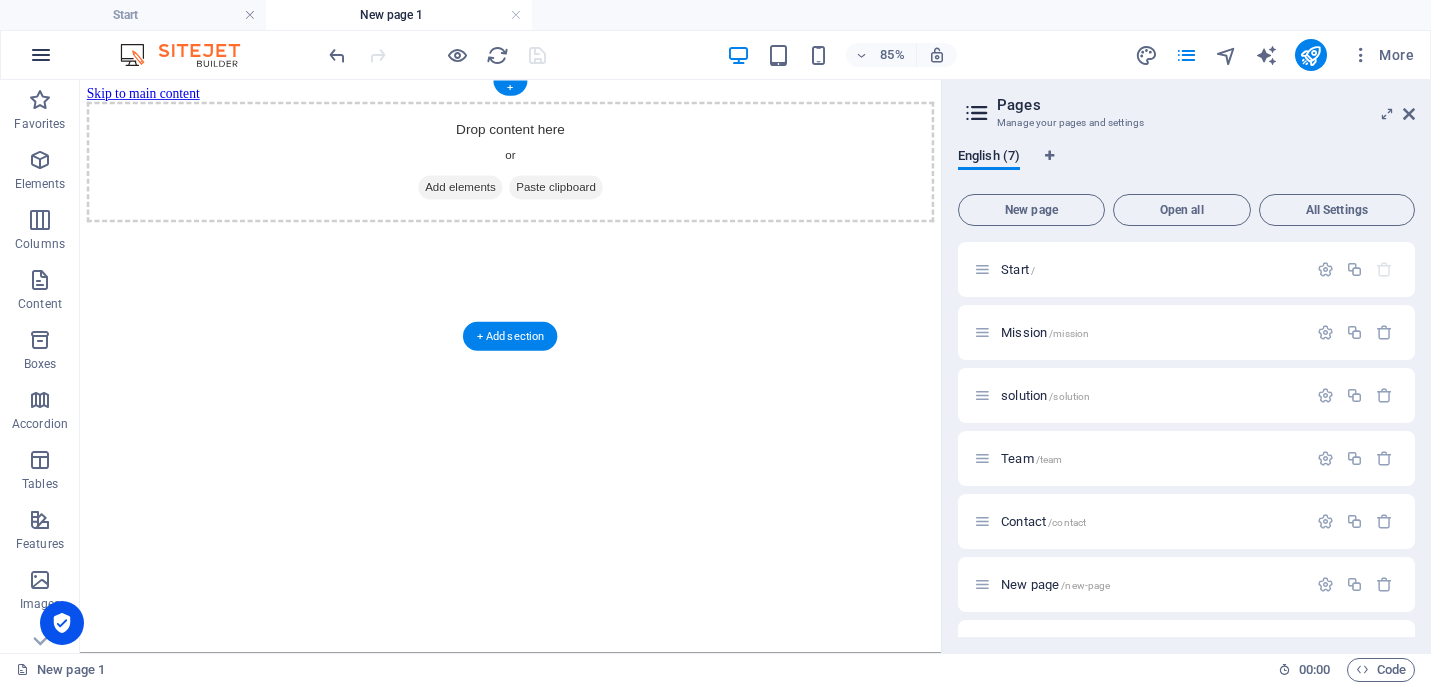 click at bounding box center (41, 55) 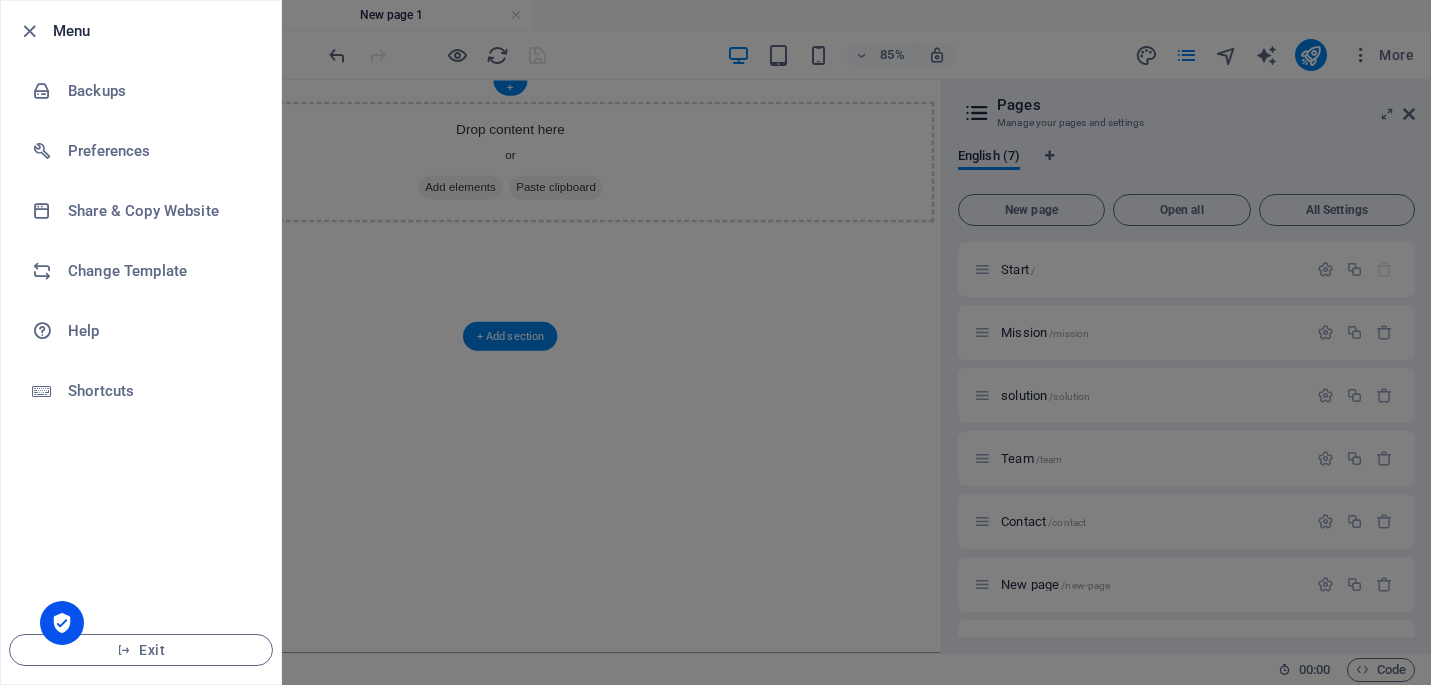 click at bounding box center [715, 342] 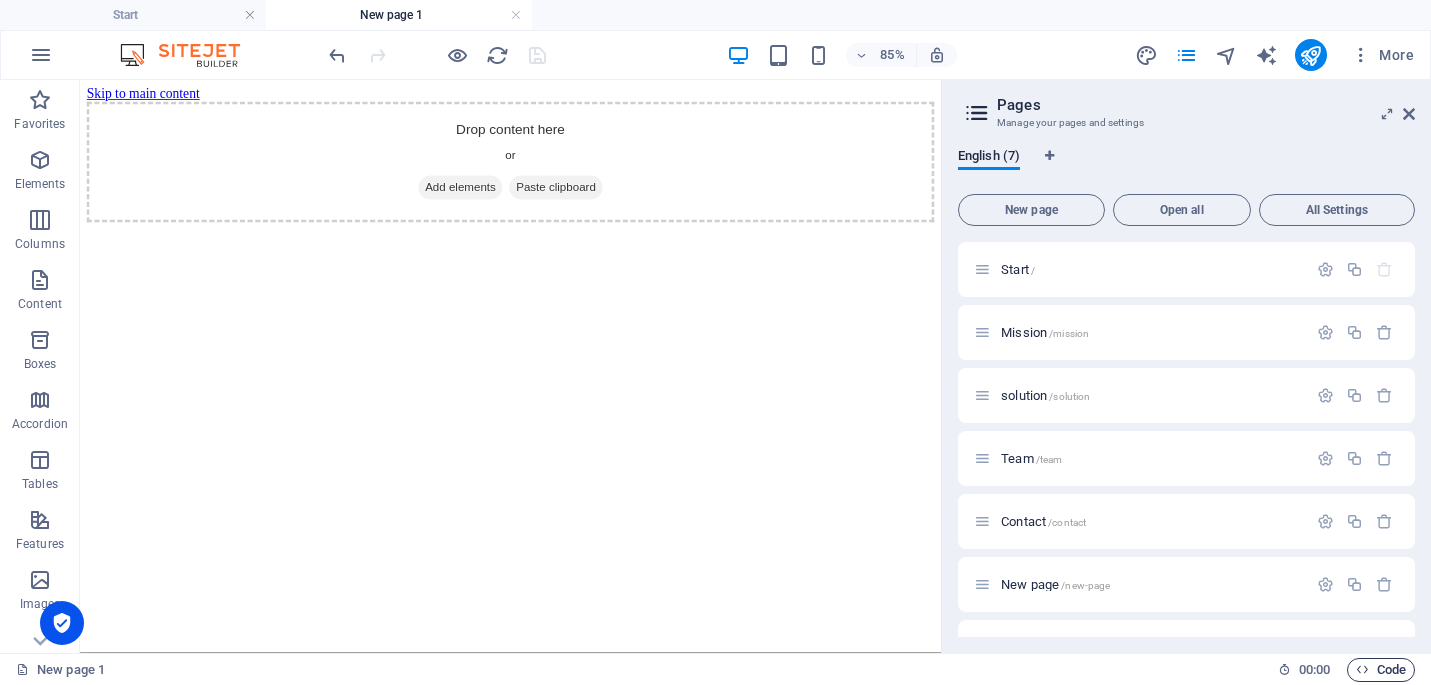 click on "Code" at bounding box center (1381, 670) 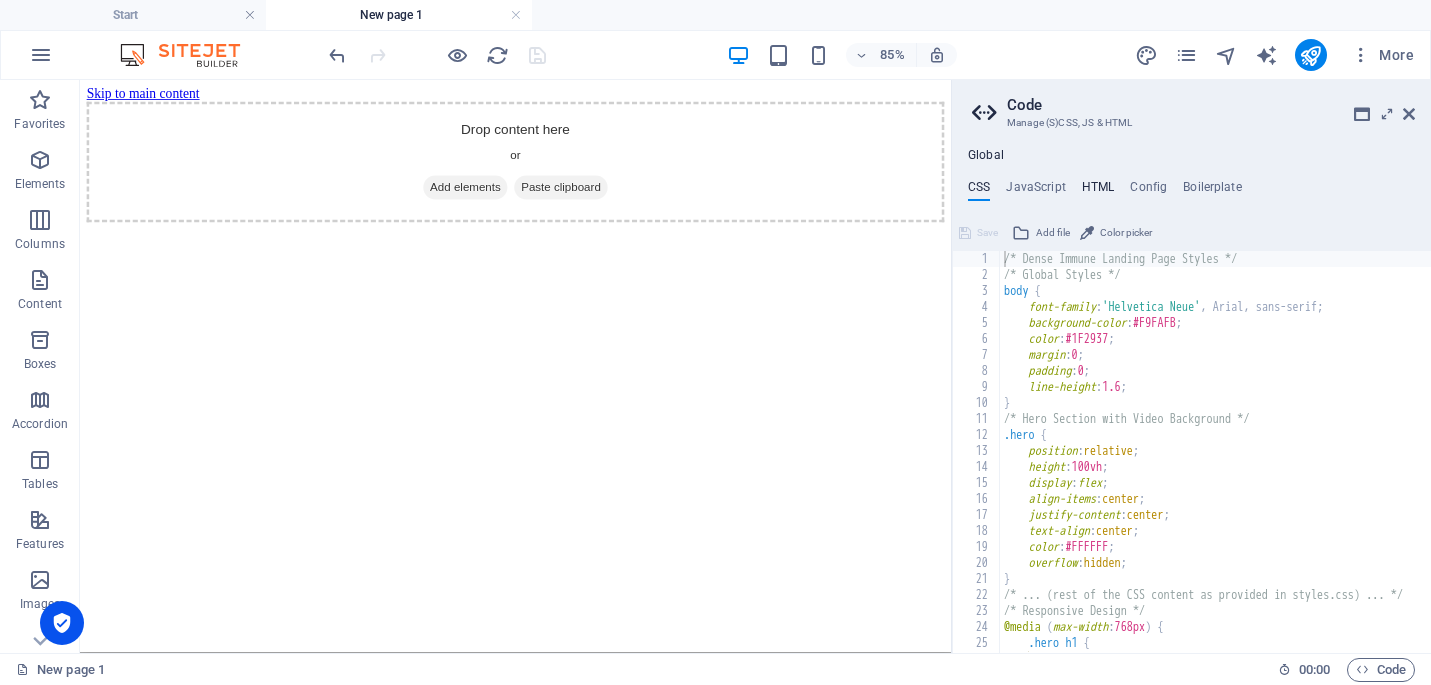 click on "HTML" at bounding box center [1098, 191] 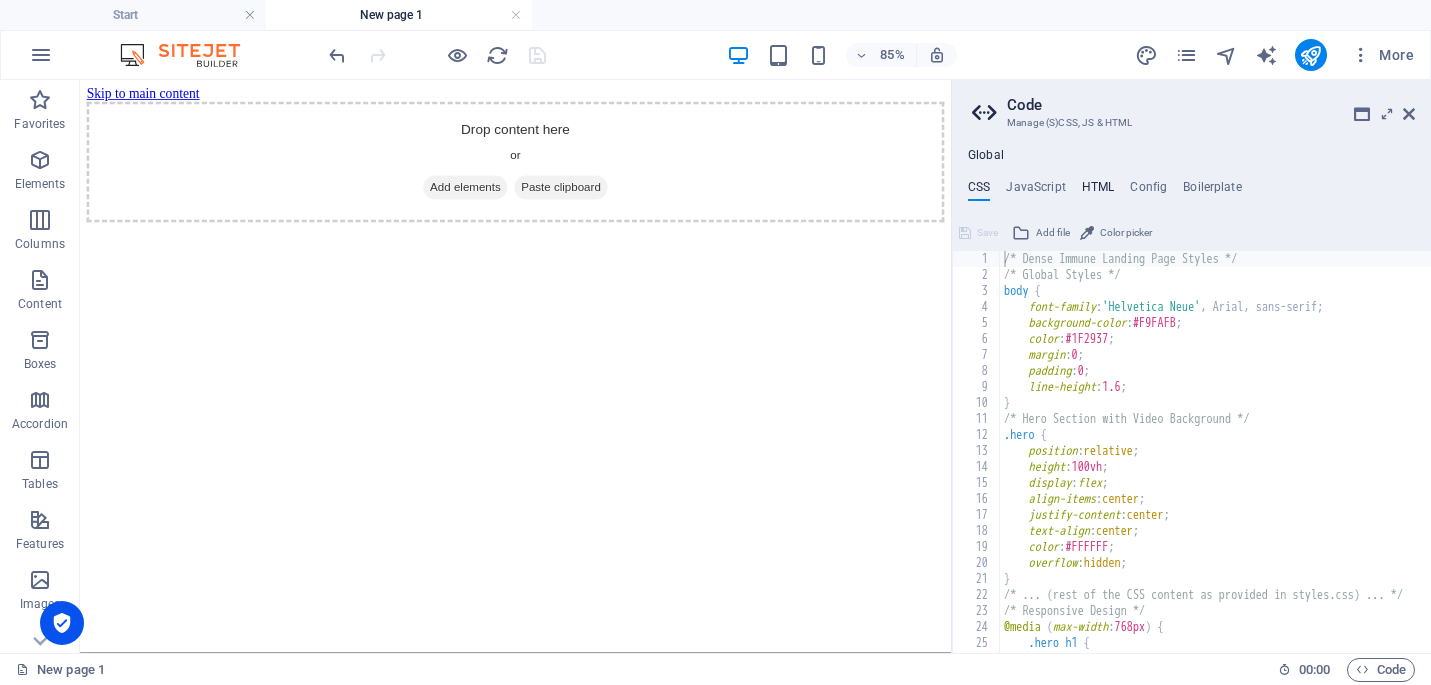 type on "<a href="#main-content" class="wv-link-content button">Skip to main content</a>" 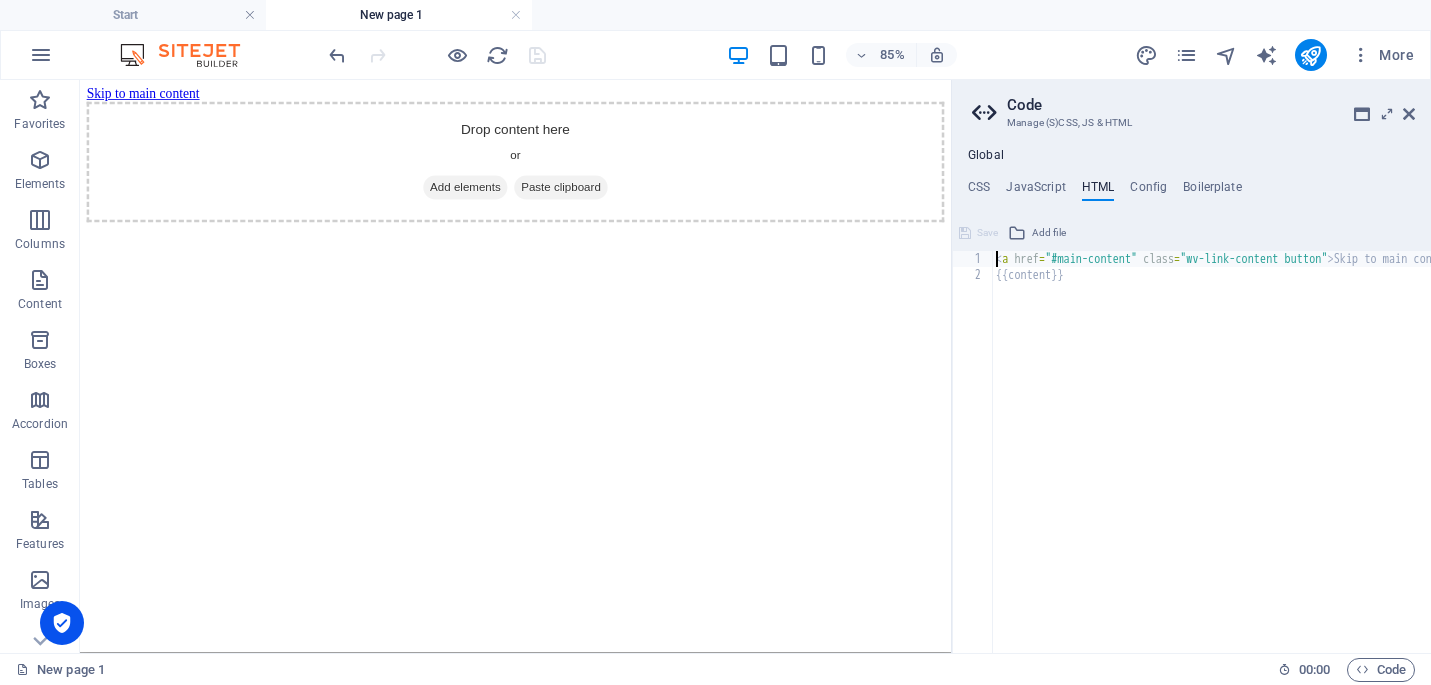 paste 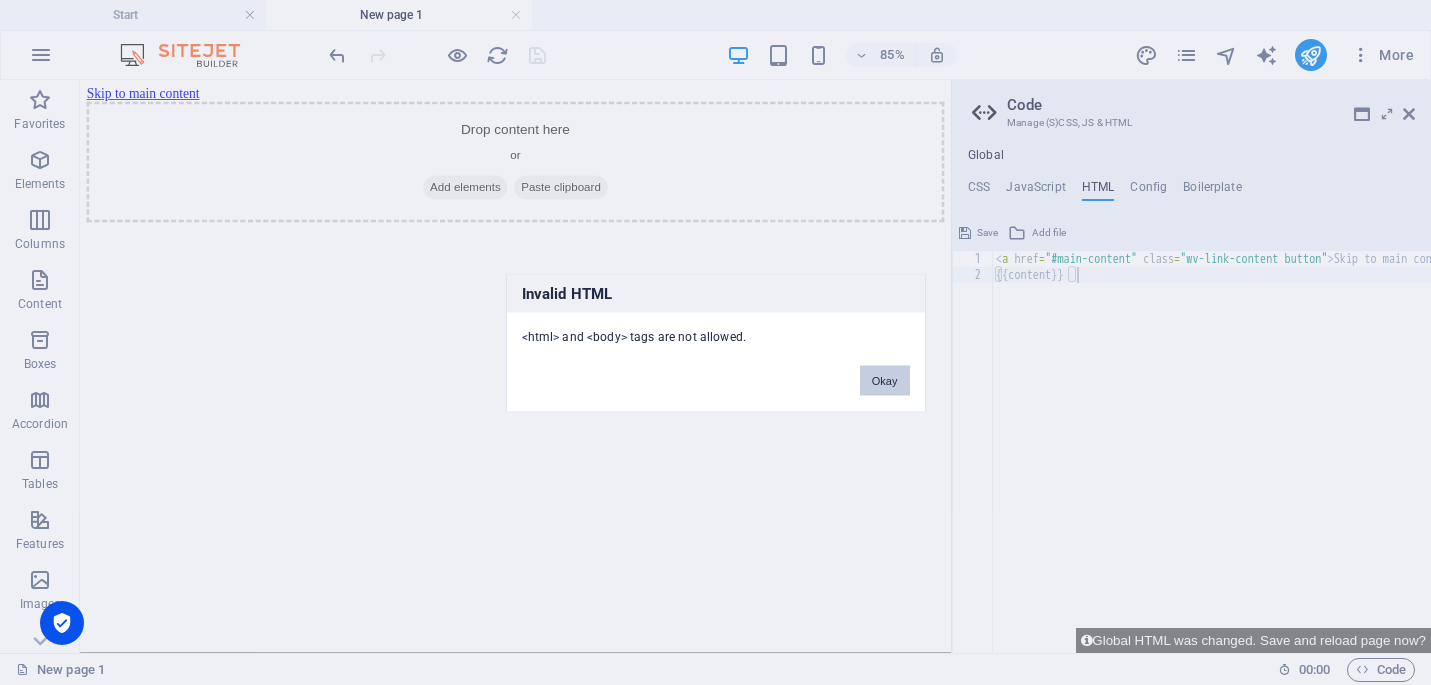 click on "Okay" at bounding box center [885, 380] 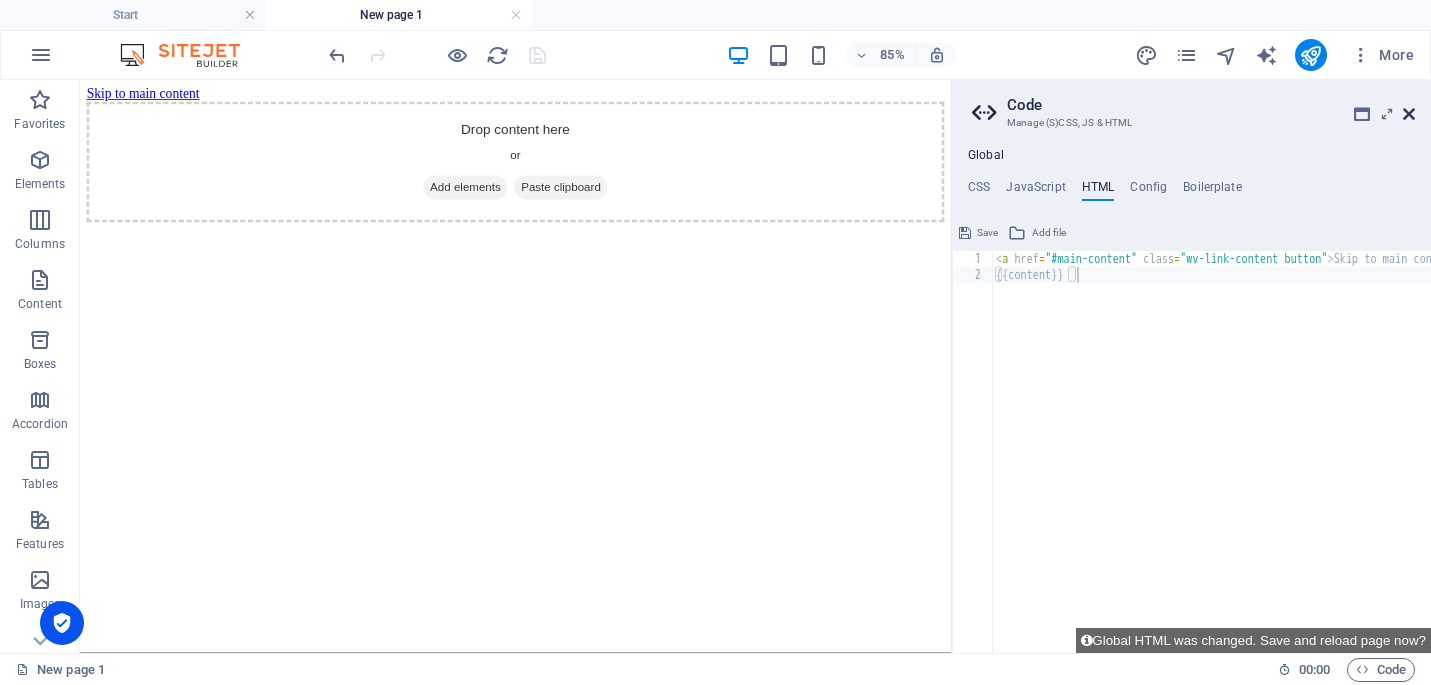 click at bounding box center [1409, 114] 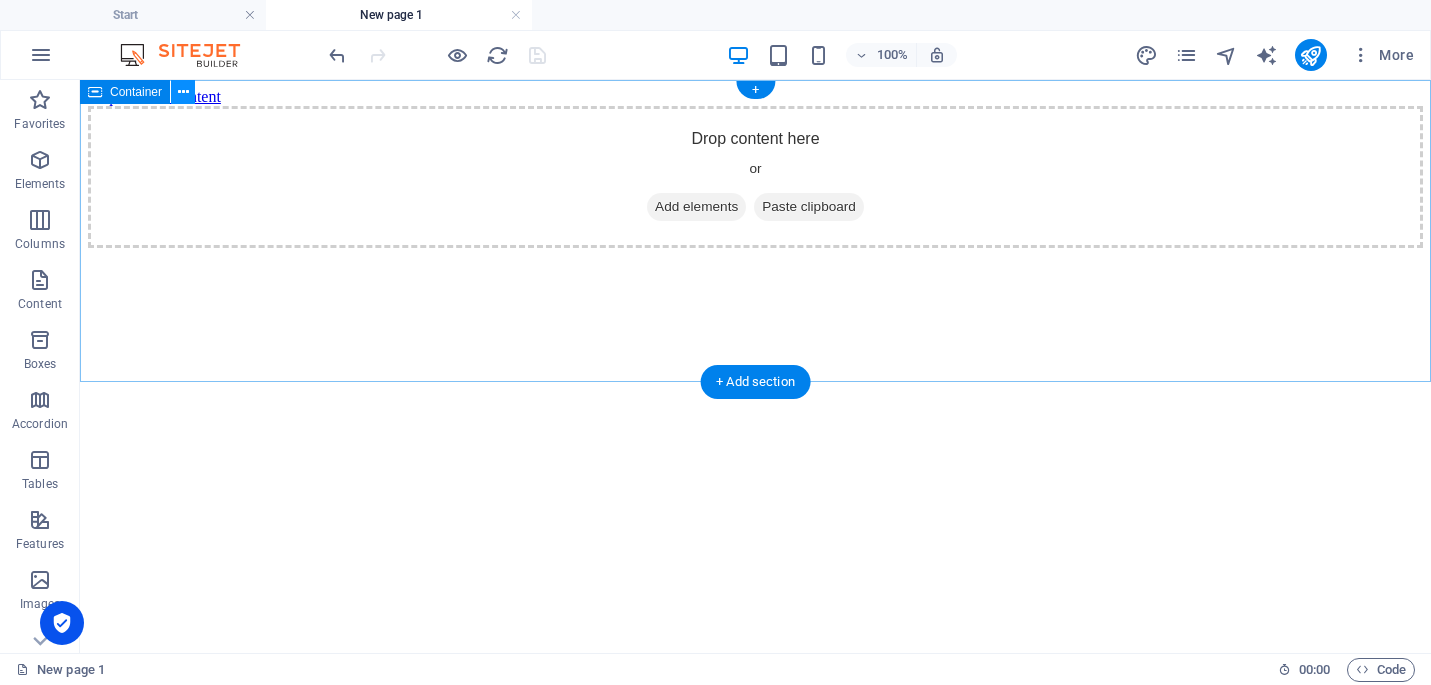 click at bounding box center [183, 92] 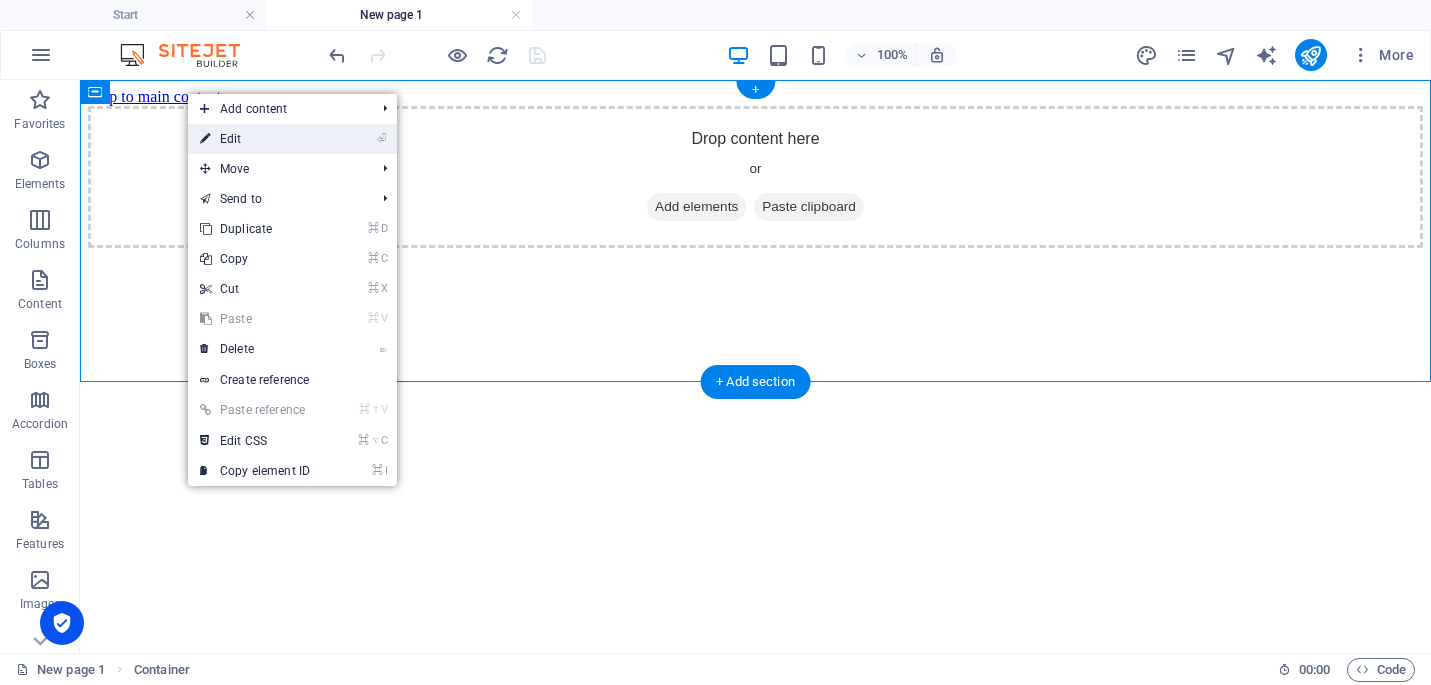 click on "⏎  Edit" at bounding box center (255, 139) 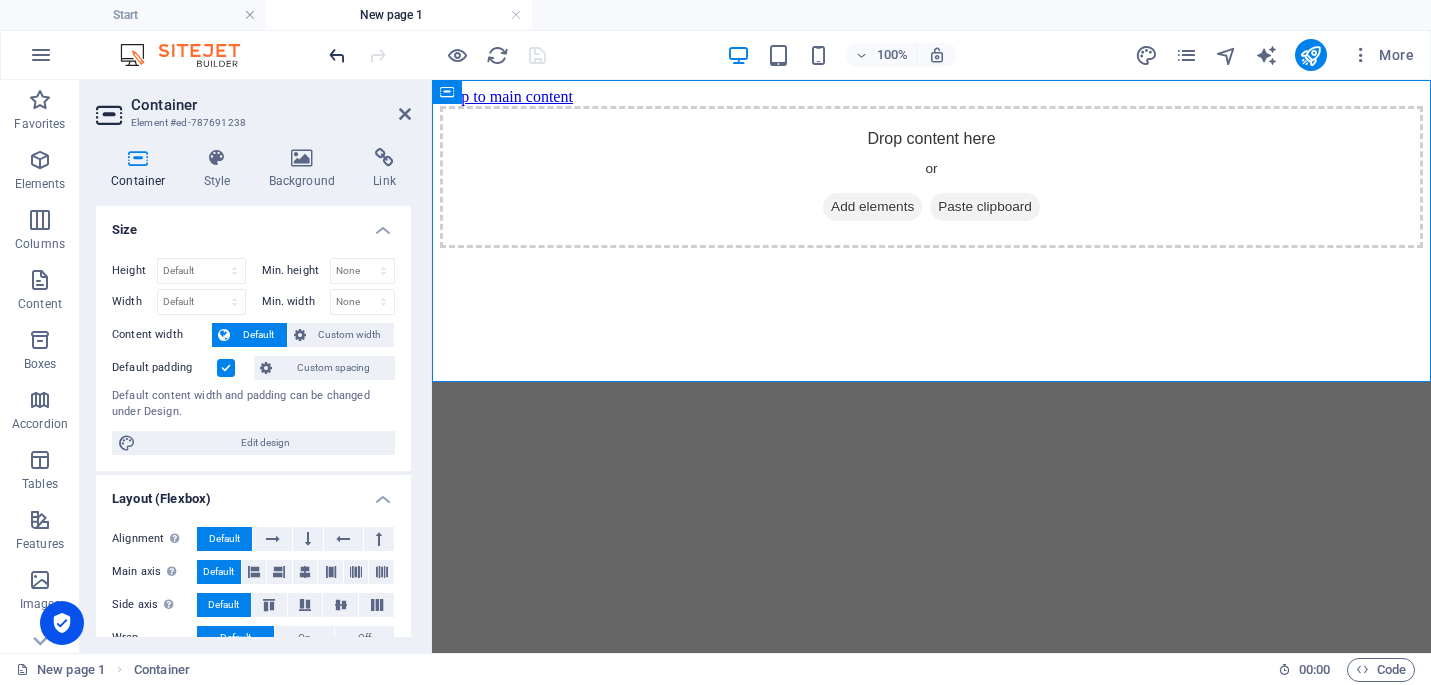 click at bounding box center (337, 55) 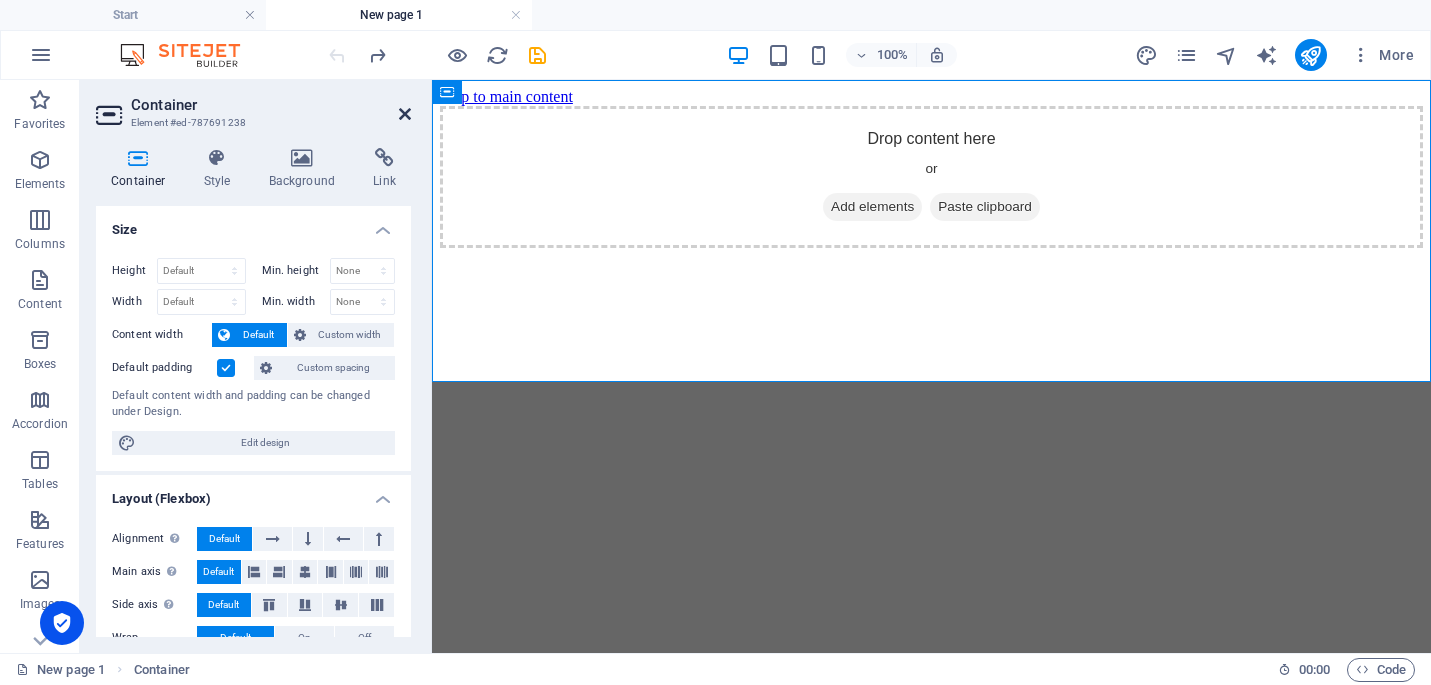 click at bounding box center [405, 114] 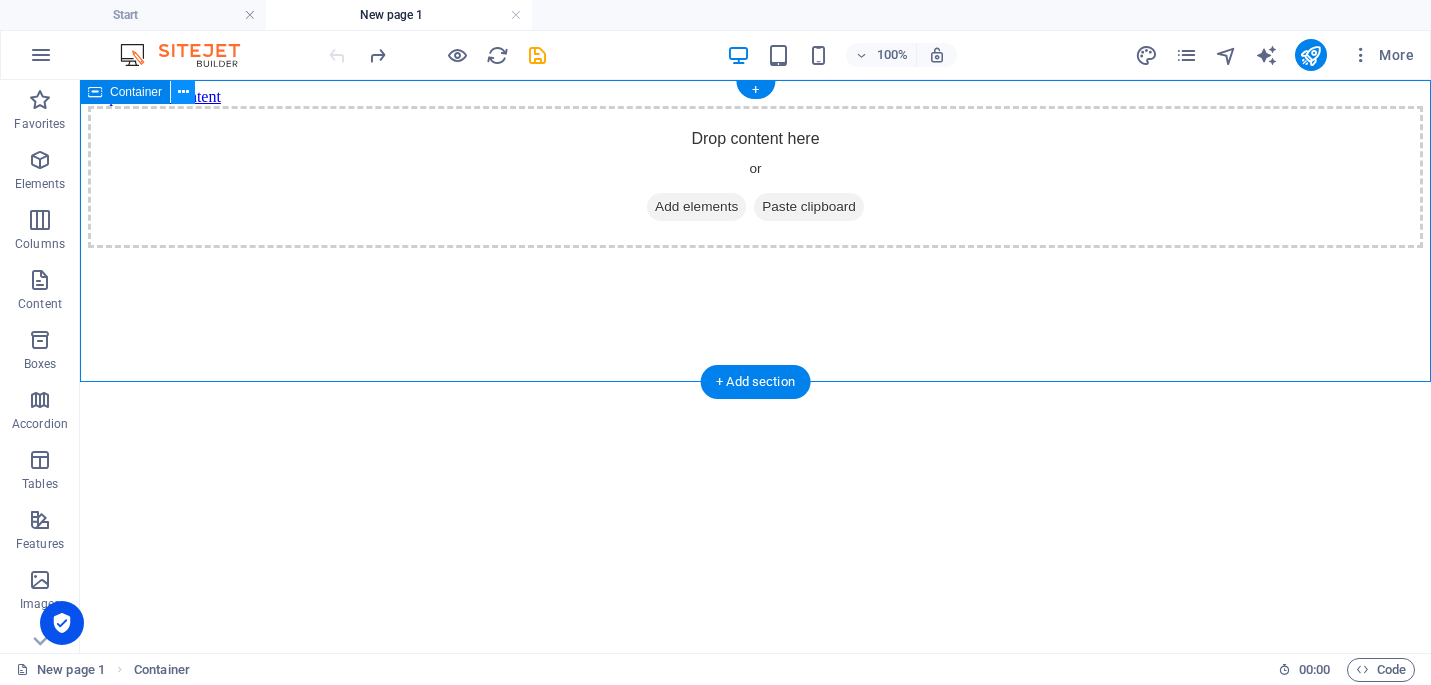 click at bounding box center [183, 92] 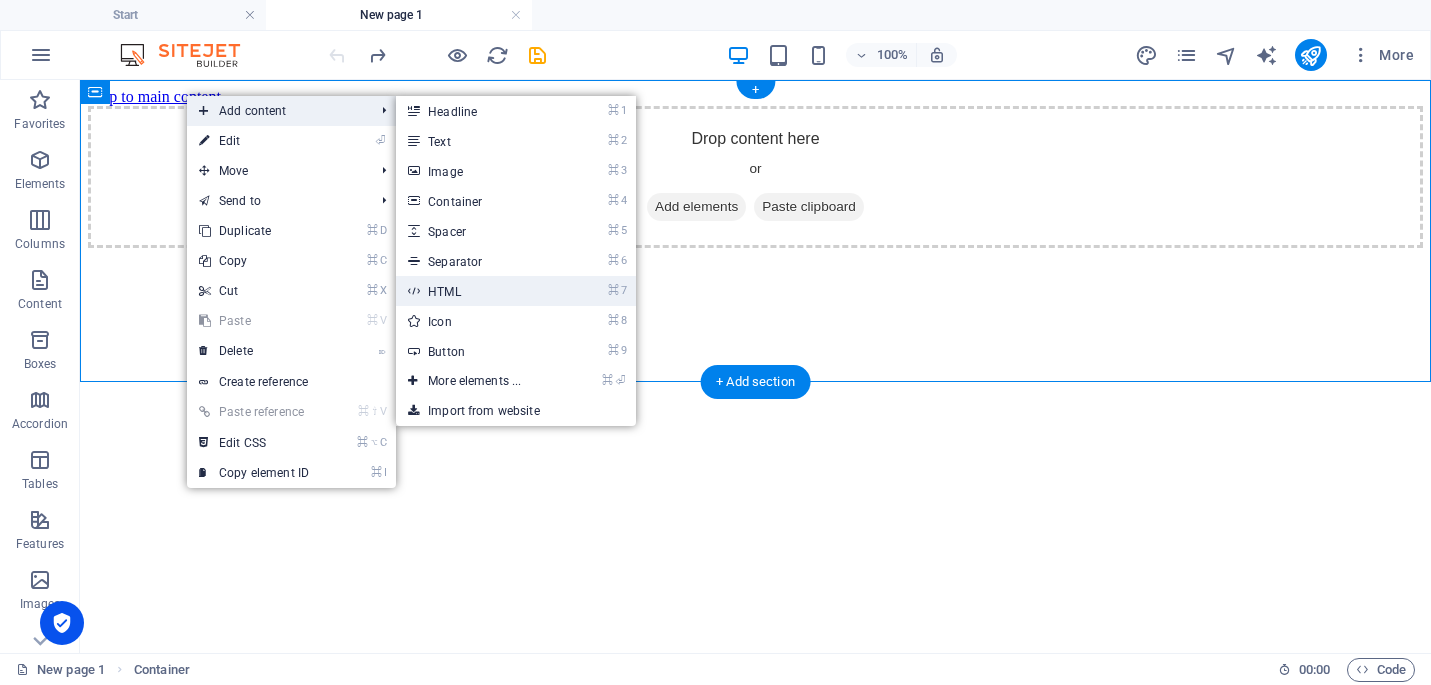 click on "⌘ 7  HTML" at bounding box center (478, 291) 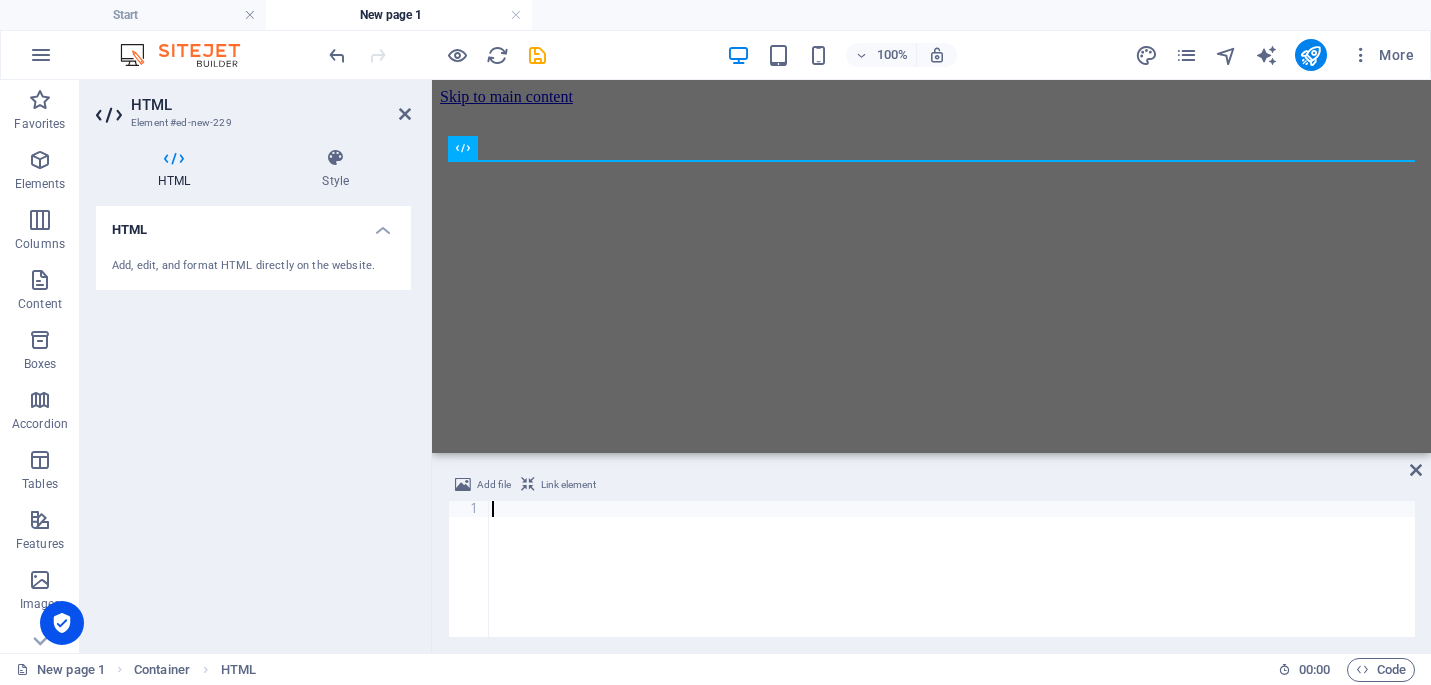 type on "</html>" 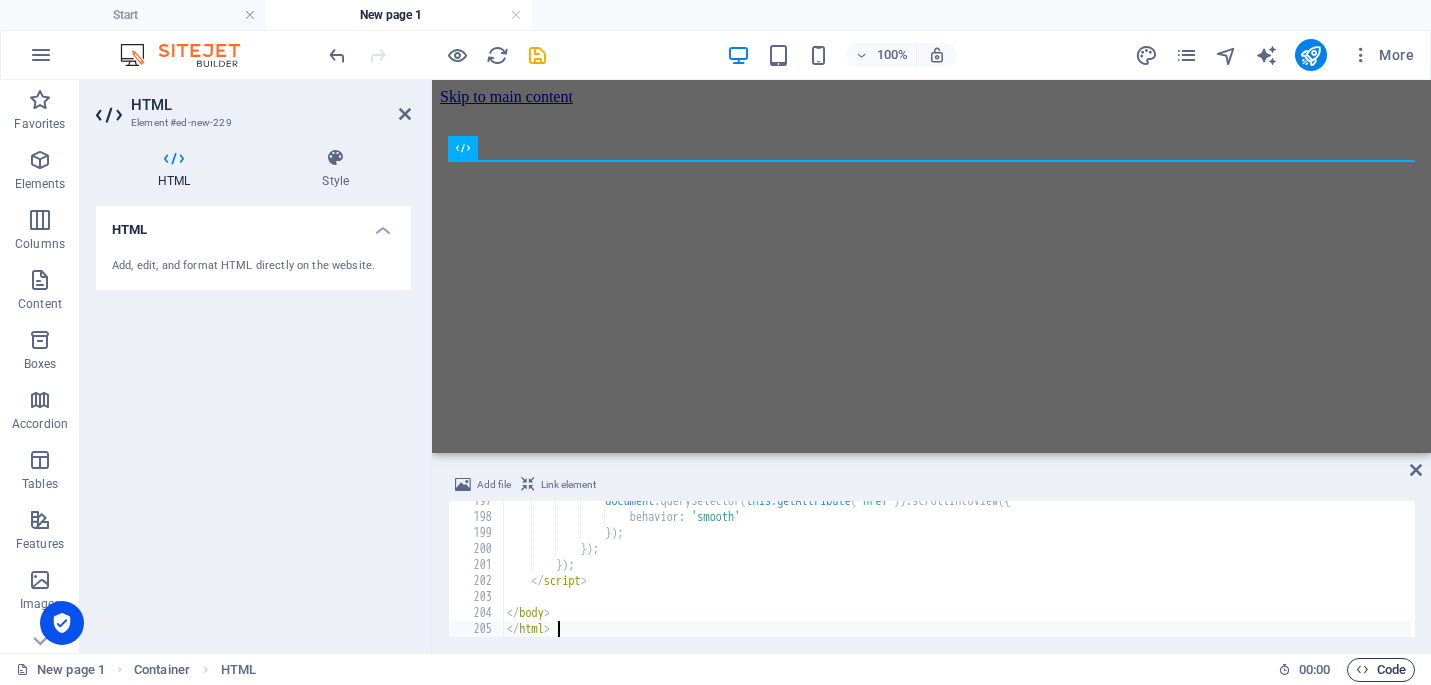 click on "Code" at bounding box center [1381, 670] 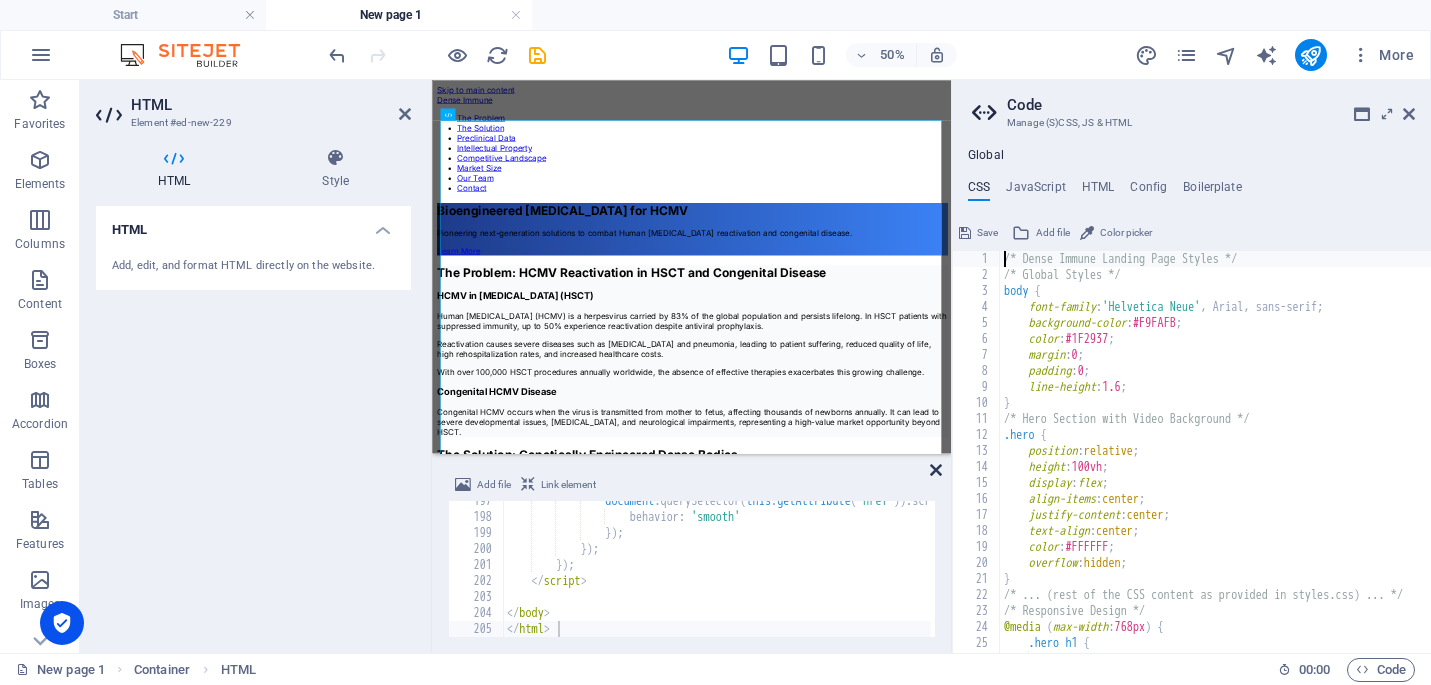 click at bounding box center (936, 470) 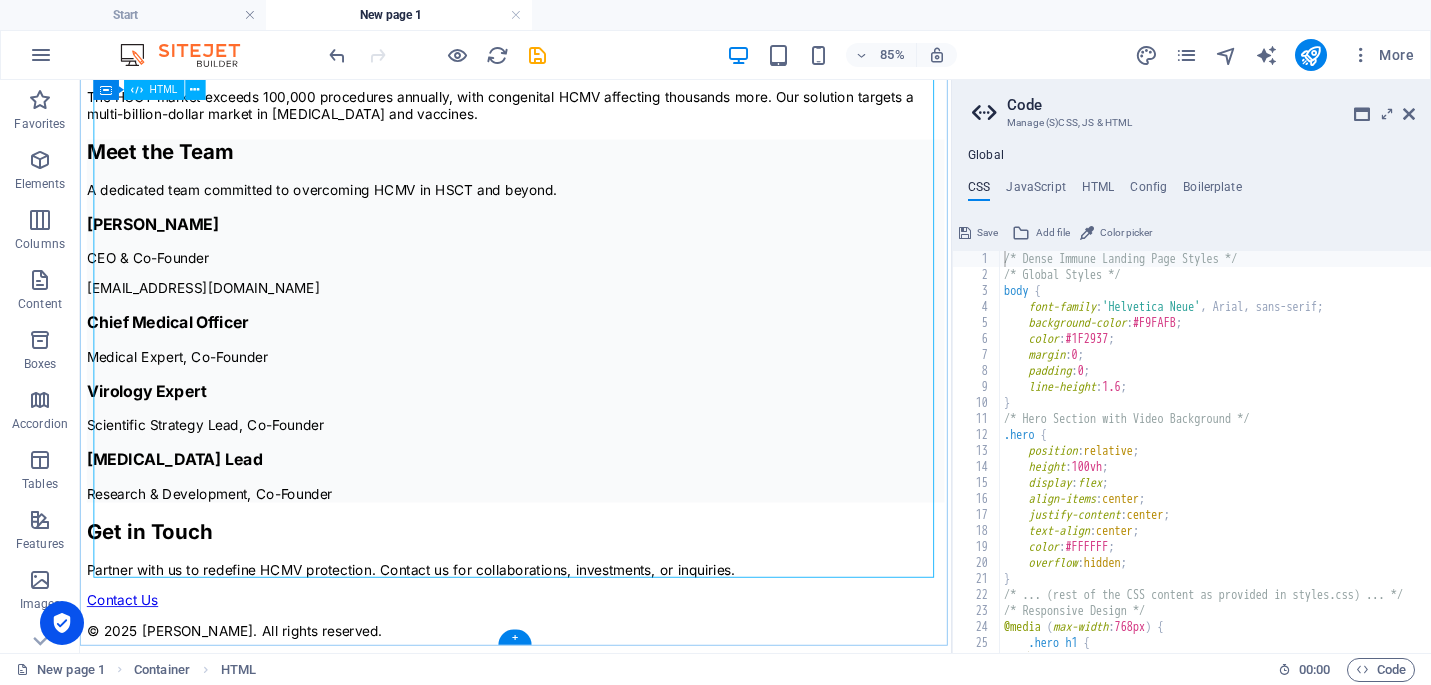scroll, scrollTop: 1781, scrollLeft: 0, axis: vertical 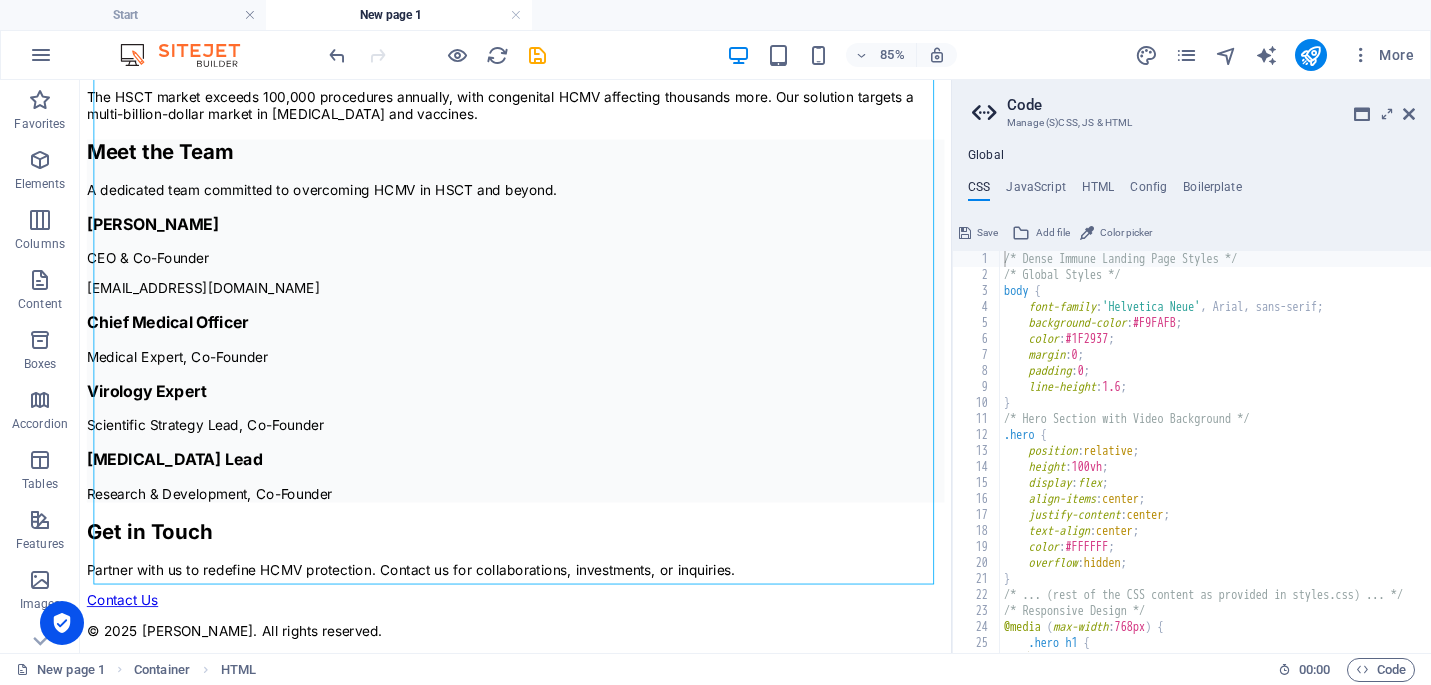 click on "/* Dense Immune Landing Page Styles */ /* Global Styles */ body   {      font-family :  'Helvetica Neue' , Arial, sans-serif;      background-color :  #F9FAFB ;      color :  #1F2937 ;      margin :  0 ;      padding :  0 ;      line-height :  1.6 ; } /* Hero Section with Video Background */ .hero   {      position :  relative ;      height :  100vh ;      display :  flex ;      align-items :  center ;      justify-content :  center ;      text-align :  center ;      color :  #FFFFFF ;      overflow :  hidden ; } /* ... (rest of the CSS content as provided in styles.css) ... */ /* Responsive Design */ @media   ( max-width :  768px )   {      .hero   h1   {           font-size :  2.5rem ;      }" at bounding box center [1242, 468] 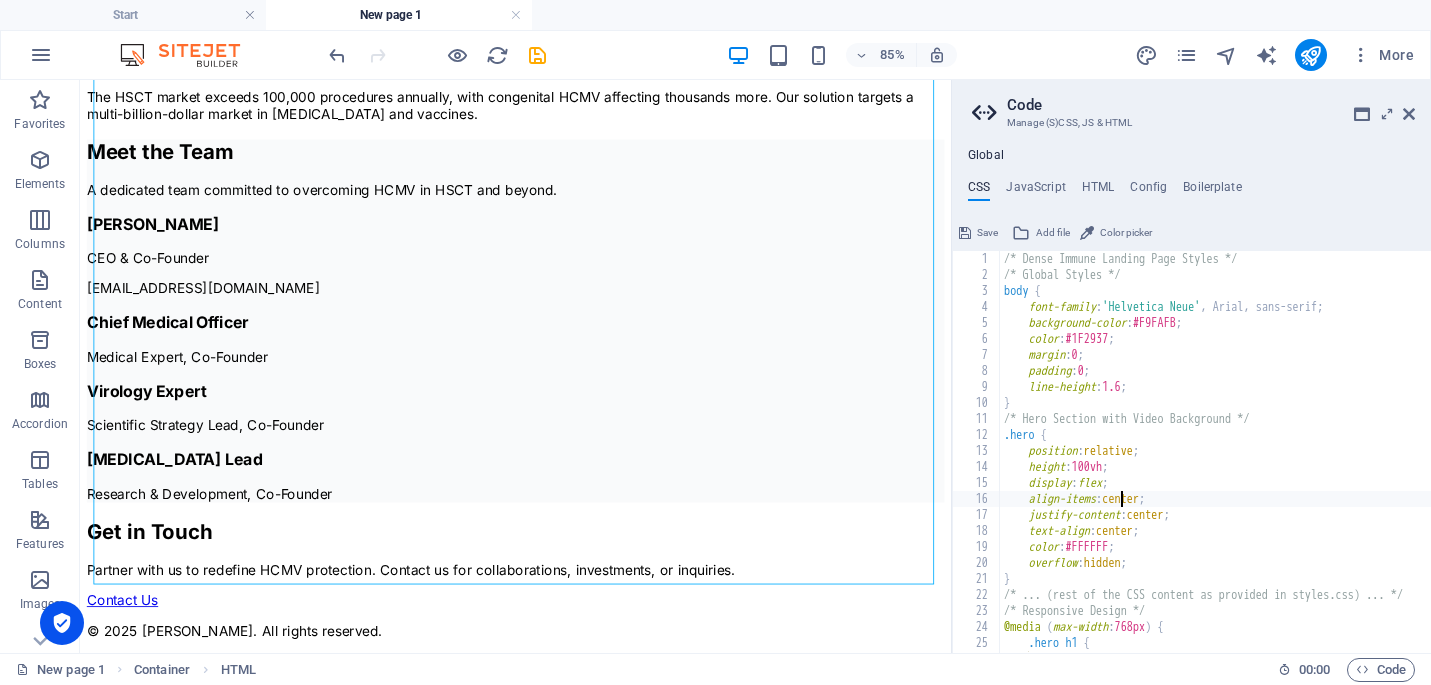 type on "}
}" 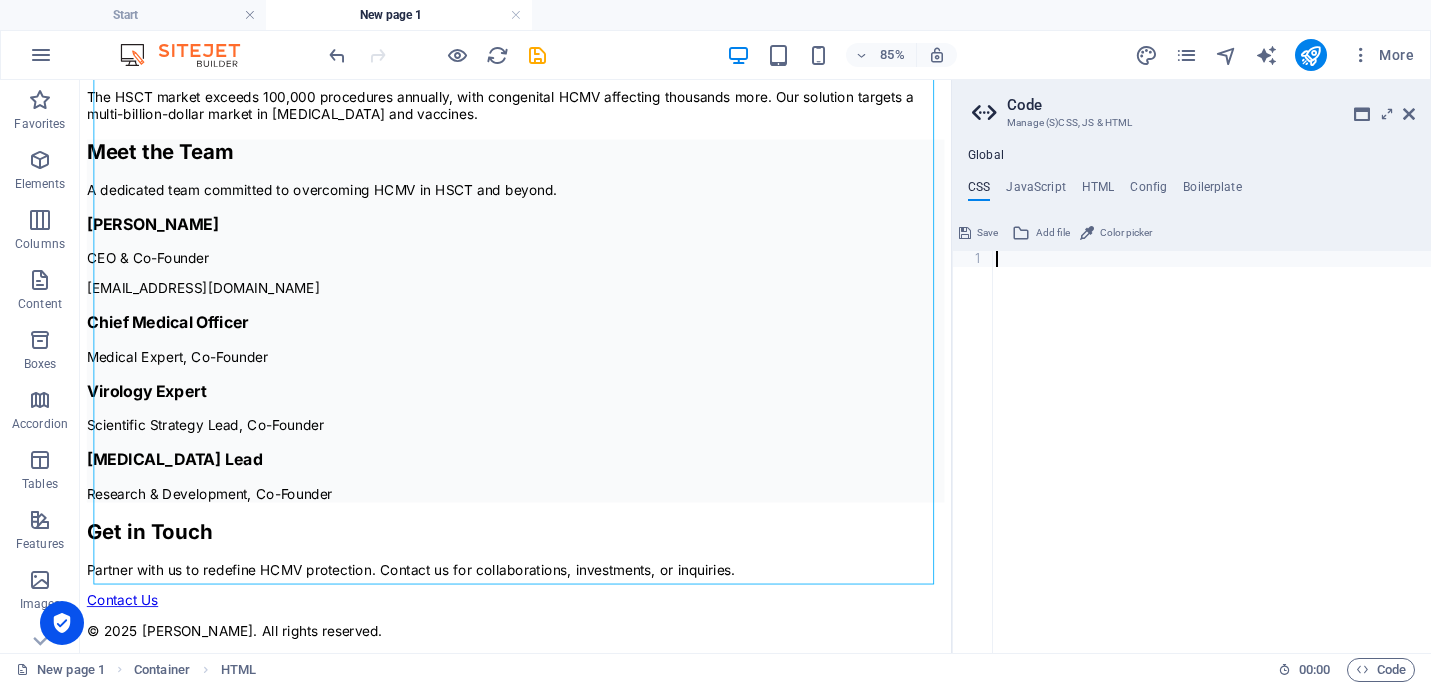 paste on "</html>" 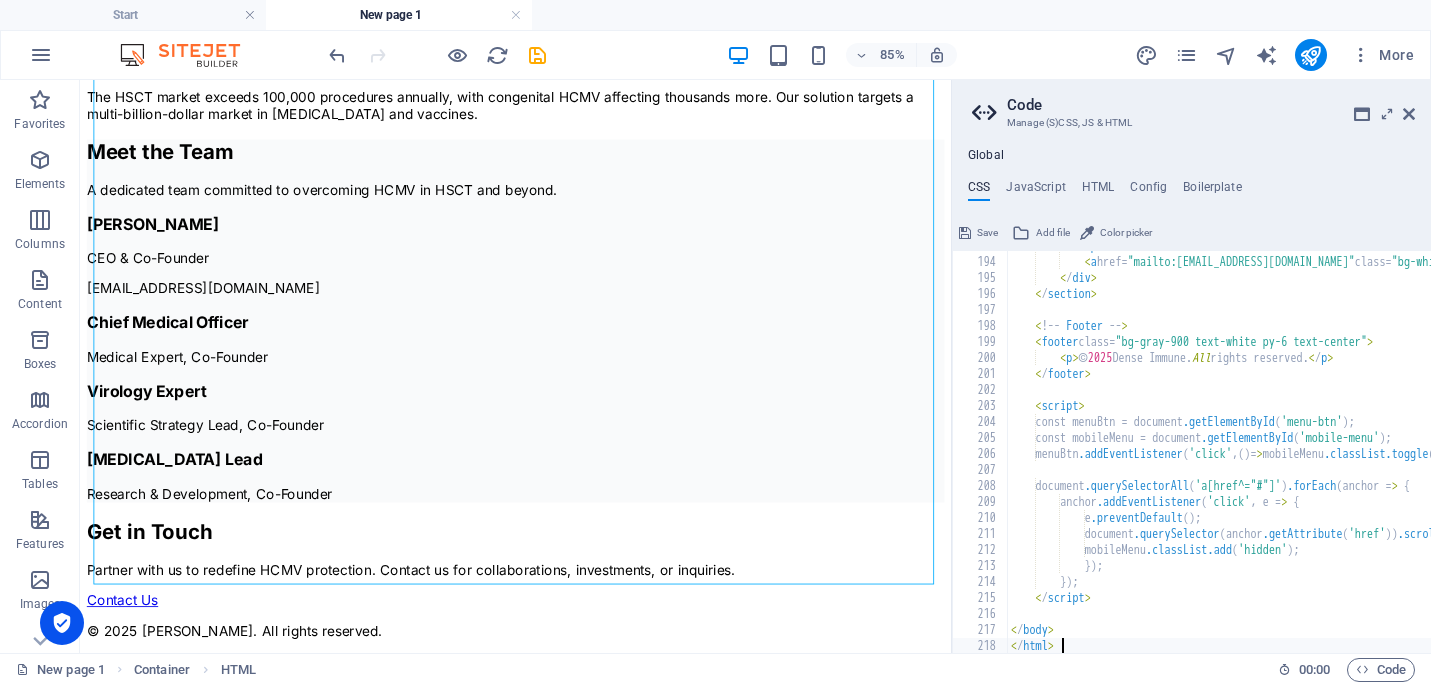 scroll, scrollTop: 3085, scrollLeft: 0, axis: vertical 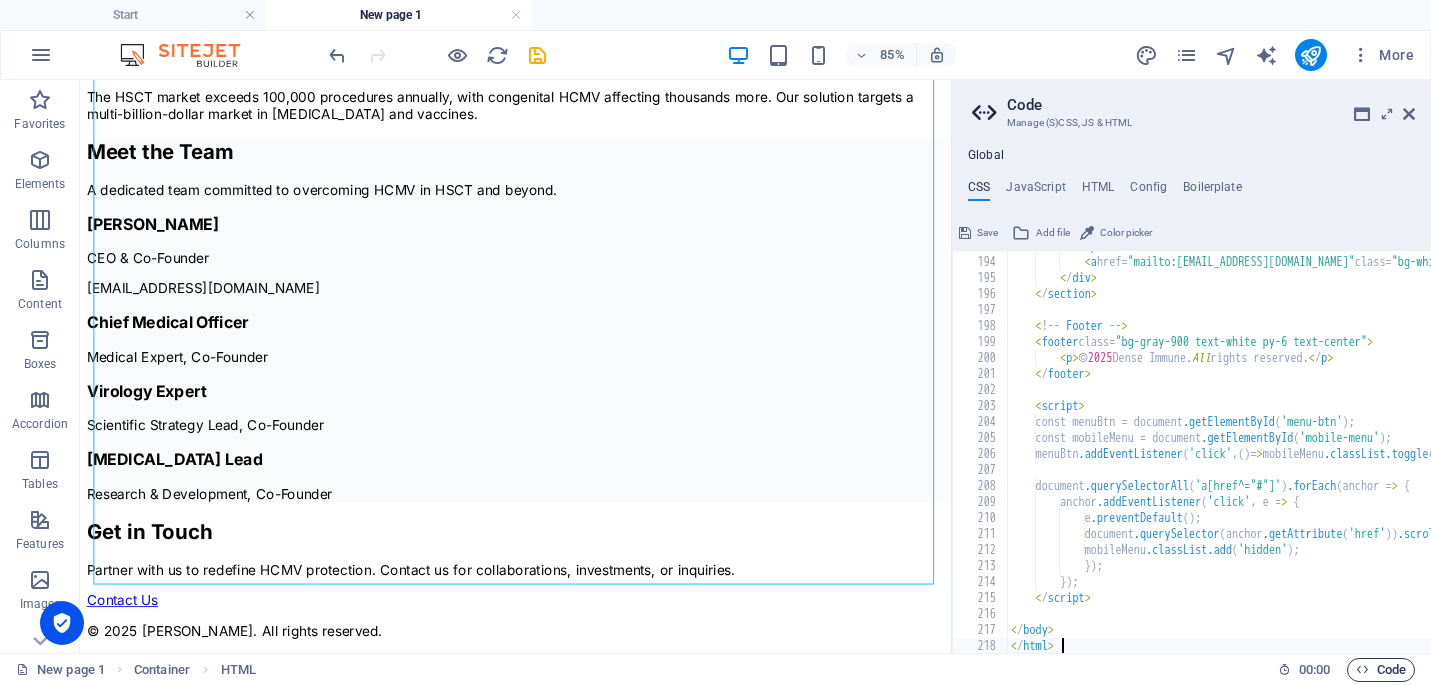 click on "Code" at bounding box center (1381, 670) 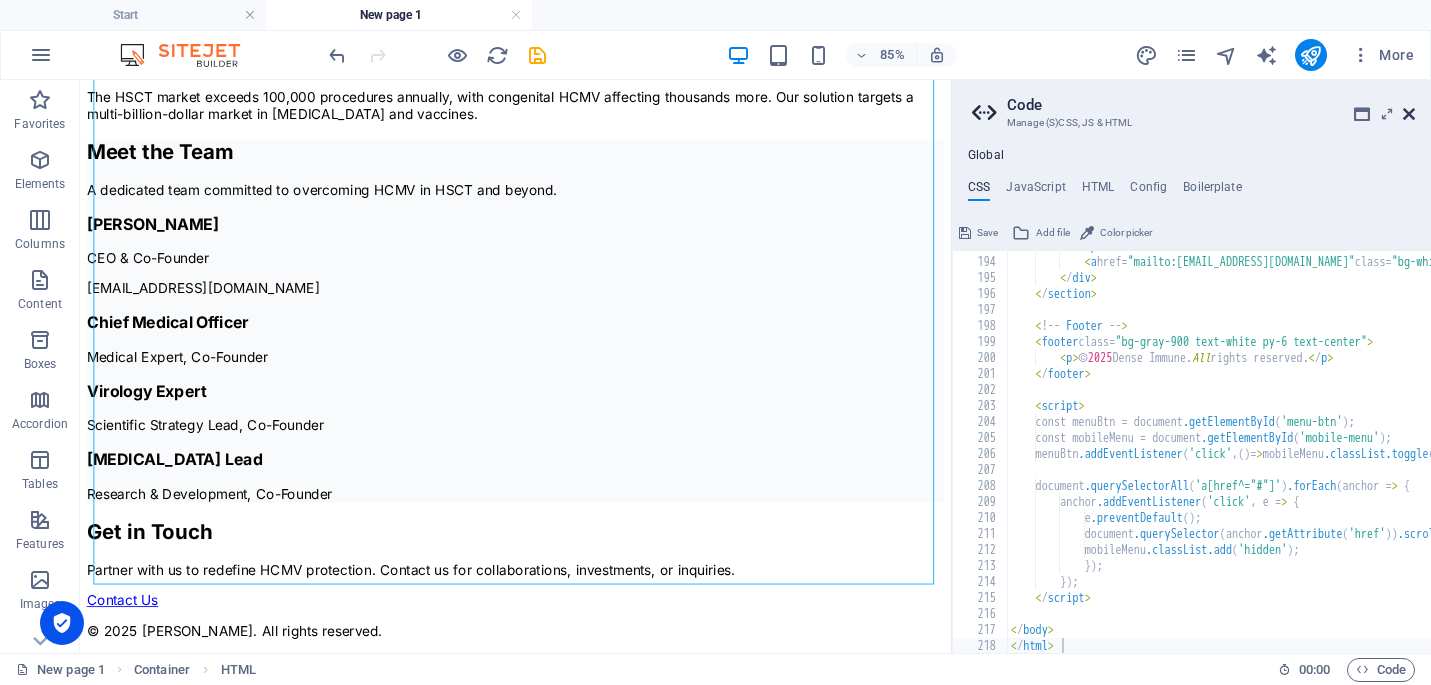 click at bounding box center [1409, 114] 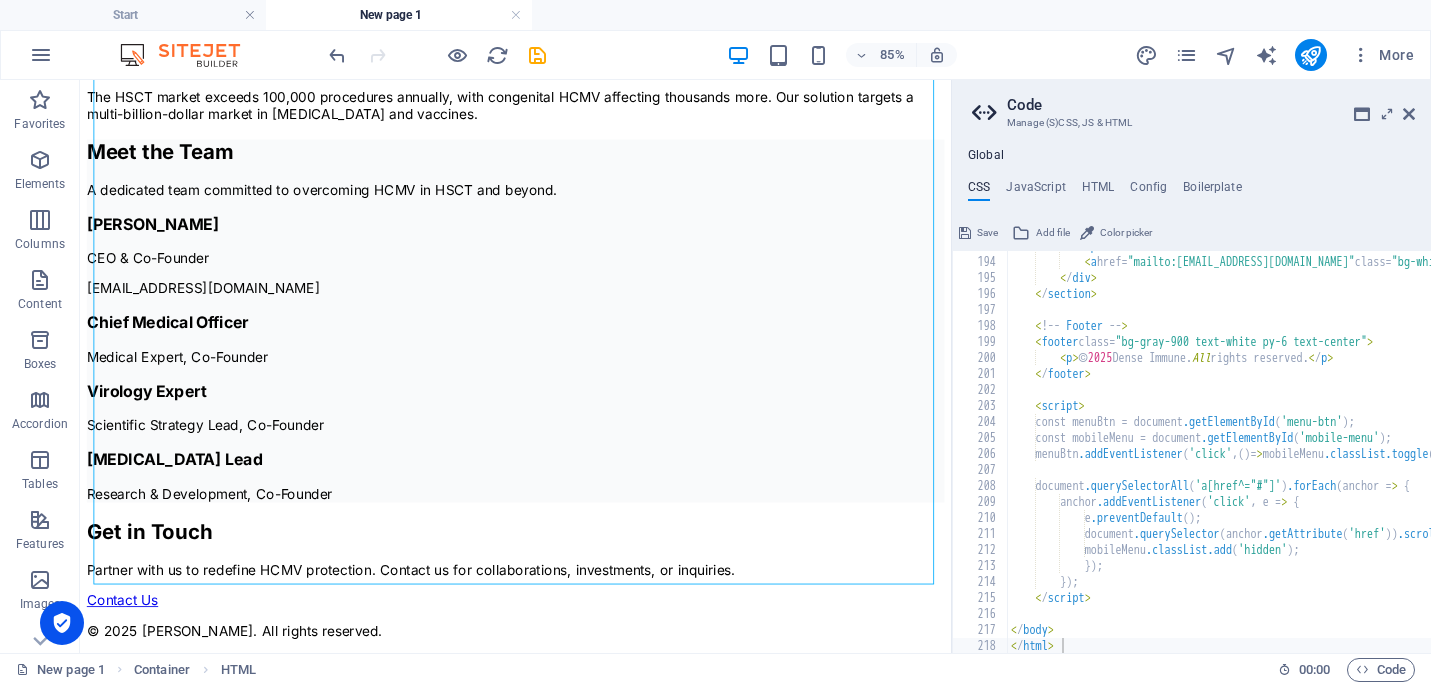 scroll, scrollTop: 1696, scrollLeft: 0, axis: vertical 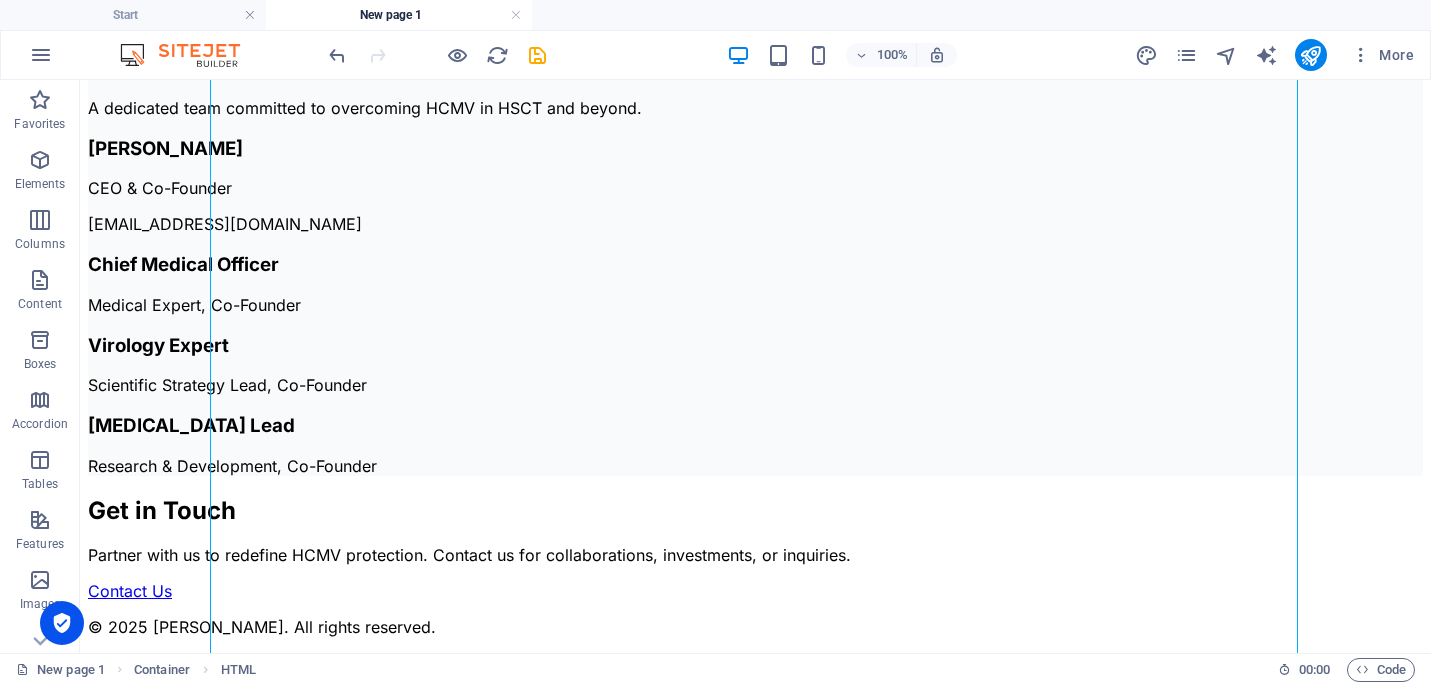 click on "Dense Immune - Bioengineered [MEDICAL_DATA] for HCMV
Dense Immune
The Problem
The Solution
Preclinical Data
Intellectual Property
Competitive Landscape
Market Size
Our Team
Contact
Bioengineered [MEDICAL_DATA] for HCMV
Pioneering next-generation solutions to combat Human [MEDICAL_DATA] reactivation and congenital disease.
Learn More
The Problem: HCMV Reactivation in HSCT and Congenital Disease
HCMV in [MEDICAL_DATA] (HSCT)" at bounding box center (755, -435) 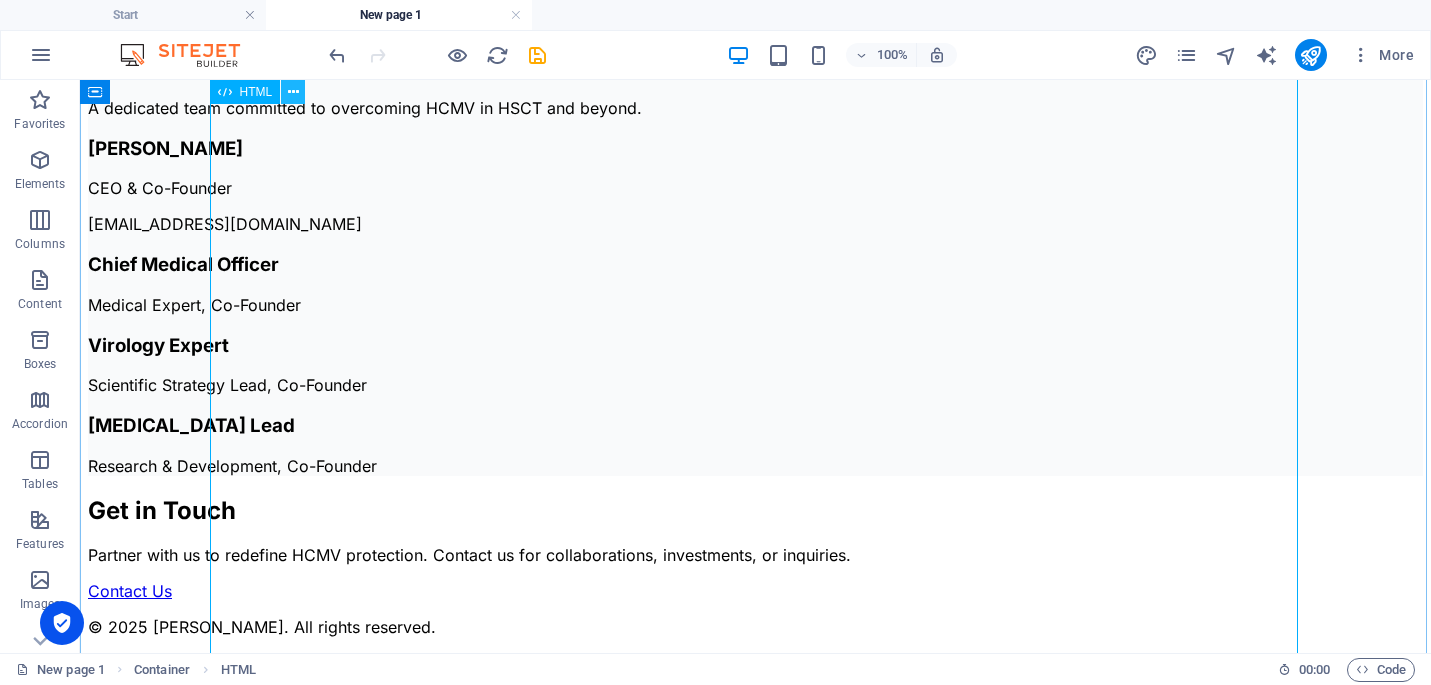 click at bounding box center [293, 92] 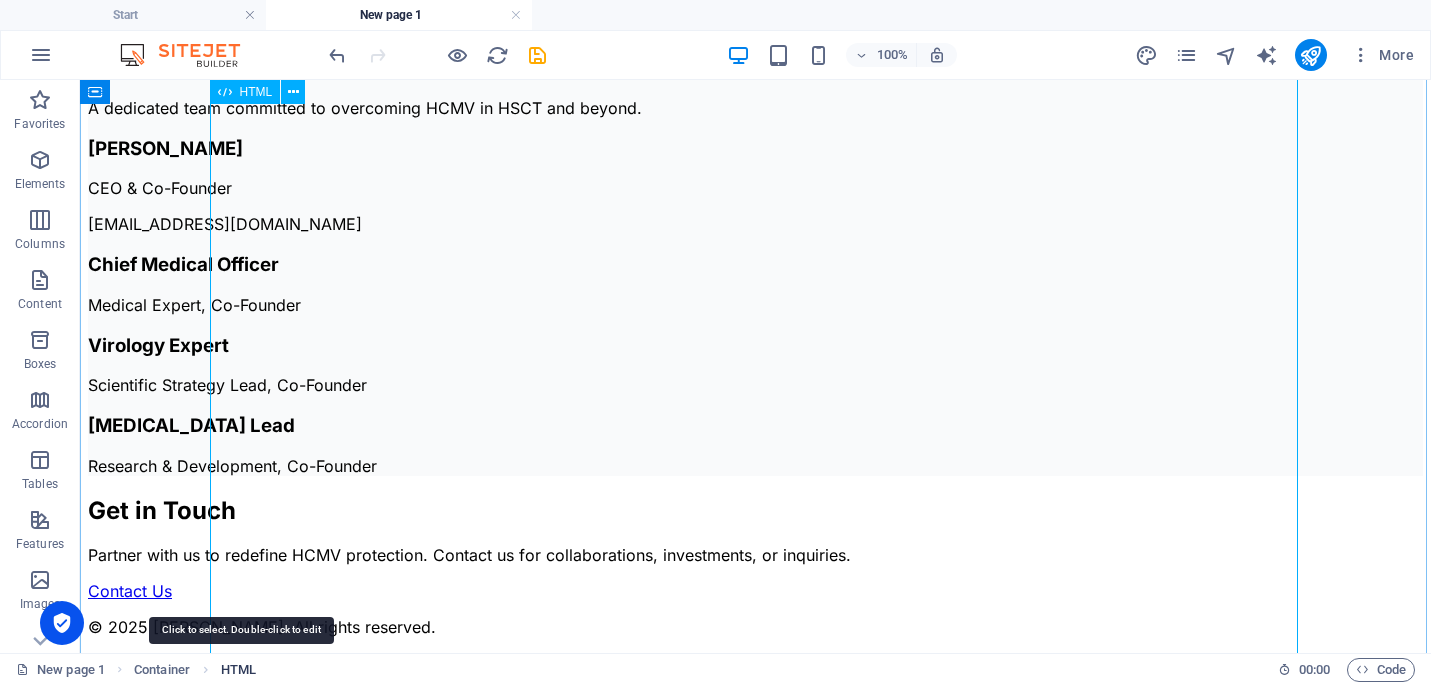 click on "HTML" at bounding box center [238, 670] 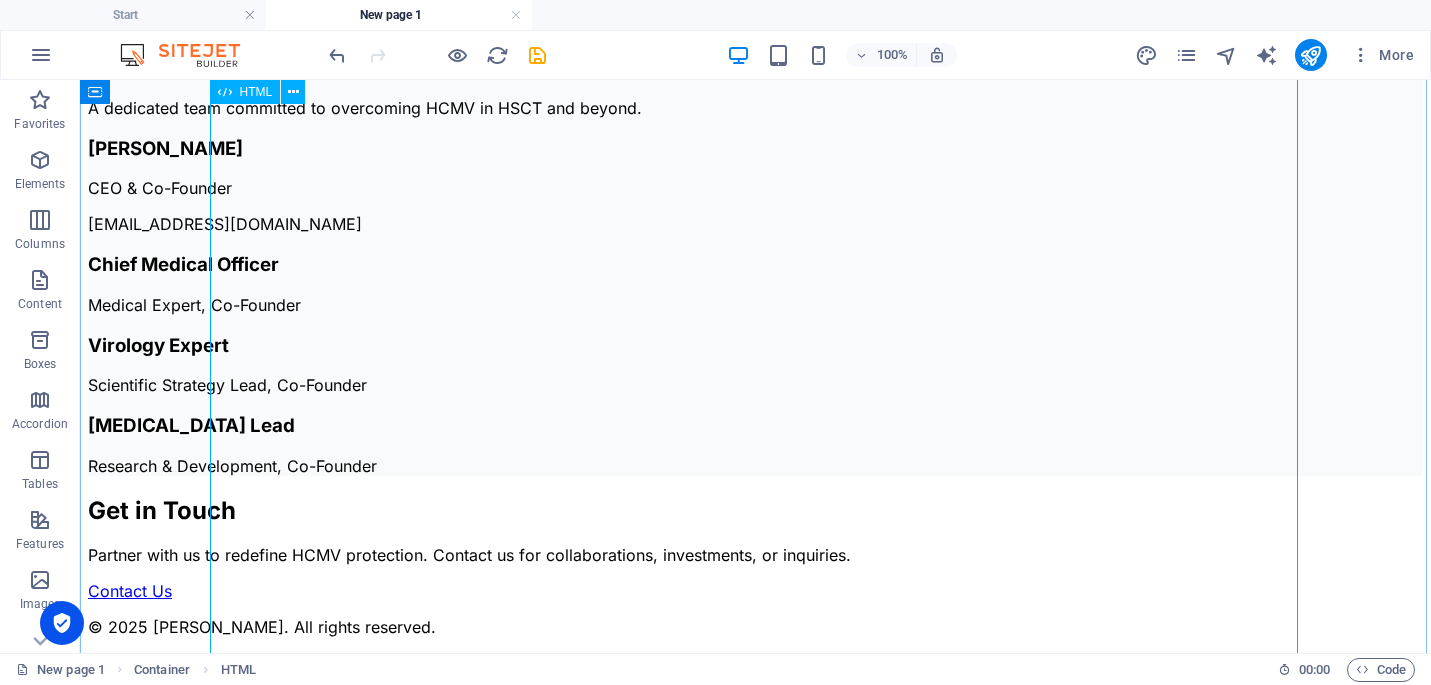 click on "Dense Immune - Bioengineered [MEDICAL_DATA] for HCMV
Dense Immune
The Problem
The Solution
Preclinical Data
Intellectual Property
Competitive Landscape
Market Size
Our Team
Contact
Bioengineered [MEDICAL_DATA] for HCMV
Pioneering next-generation solutions to combat Human [MEDICAL_DATA] reactivation and congenital disease.
Learn More
The Problem: HCMV Reactivation in HSCT and Congenital Disease
HCMV in [MEDICAL_DATA] (HSCT)" at bounding box center [755, -435] 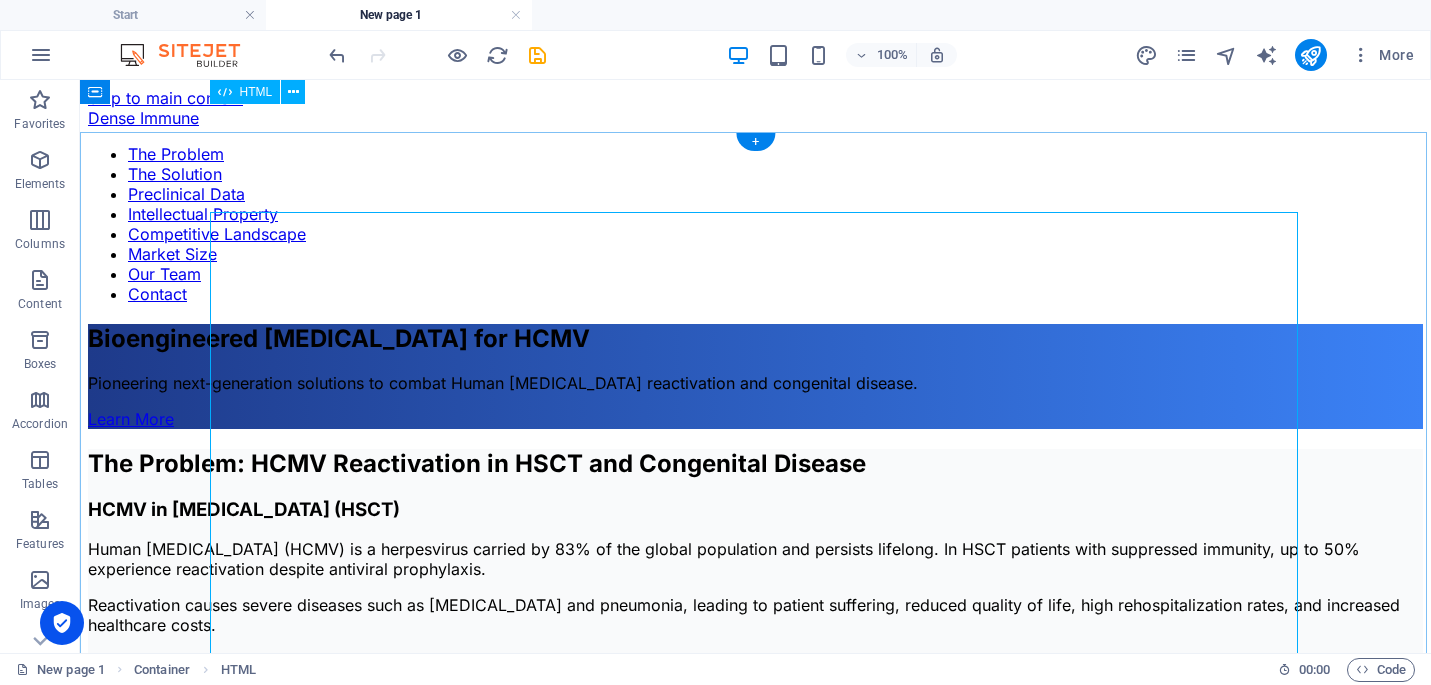scroll, scrollTop: 0, scrollLeft: 0, axis: both 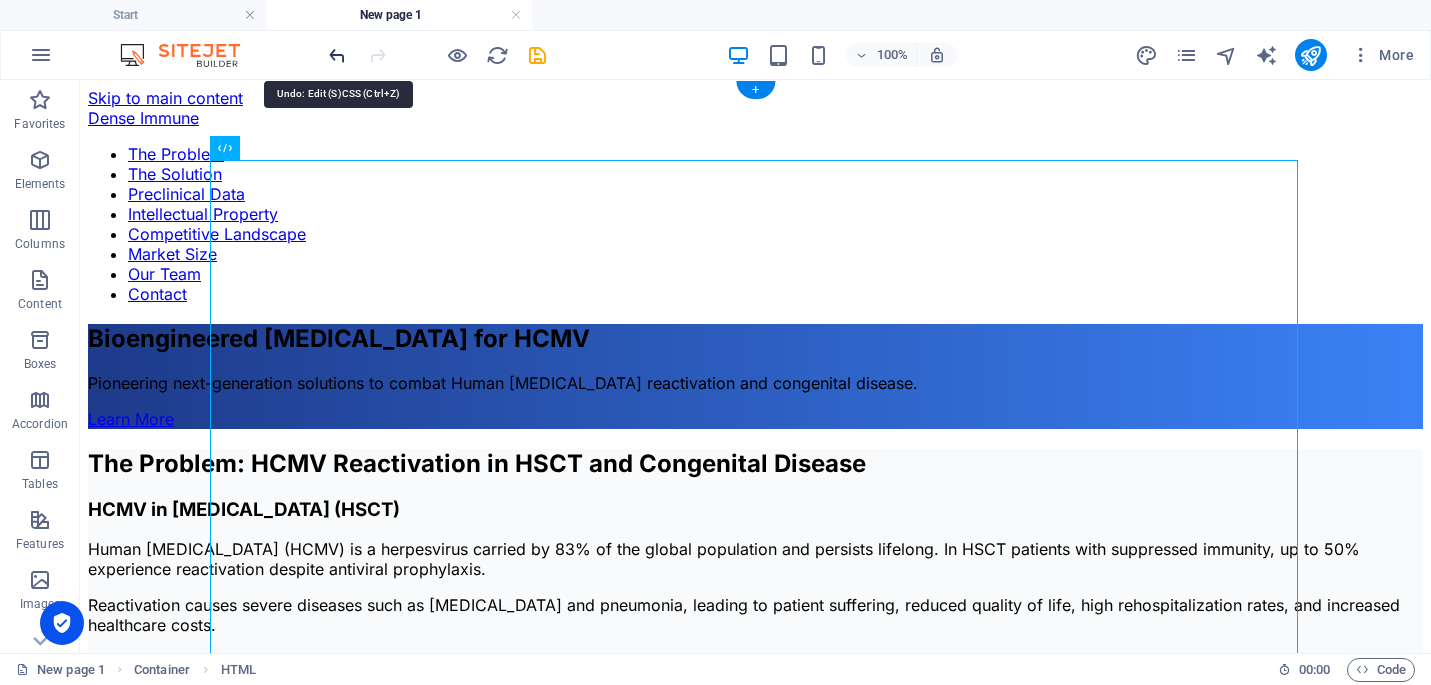 click at bounding box center (337, 55) 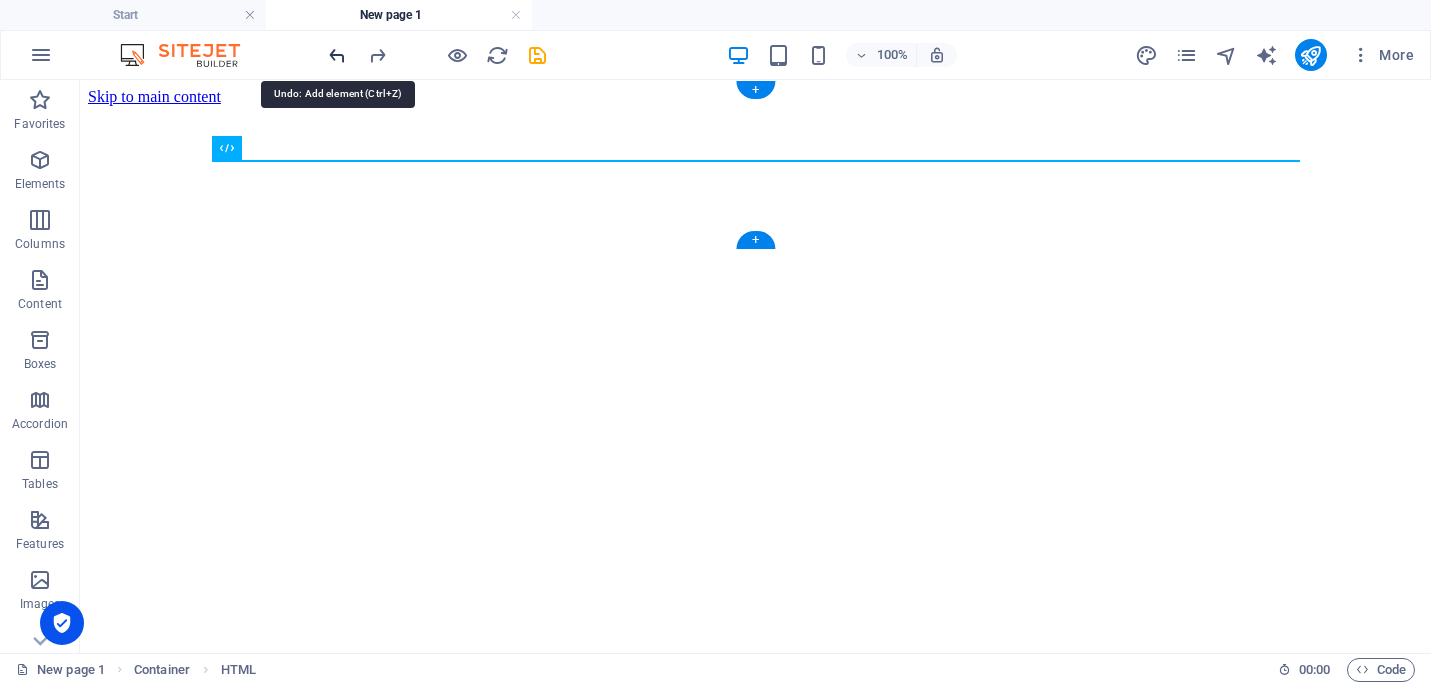 click at bounding box center [337, 55] 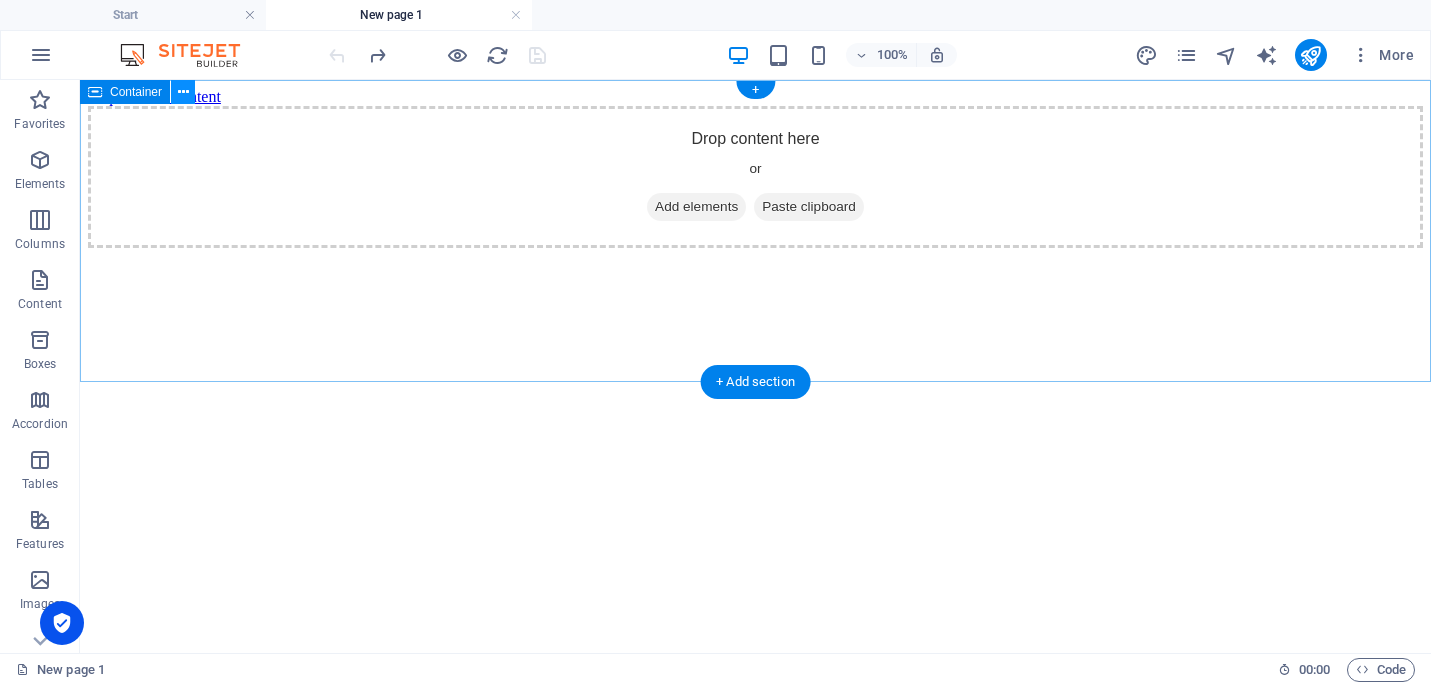 click at bounding box center [183, 92] 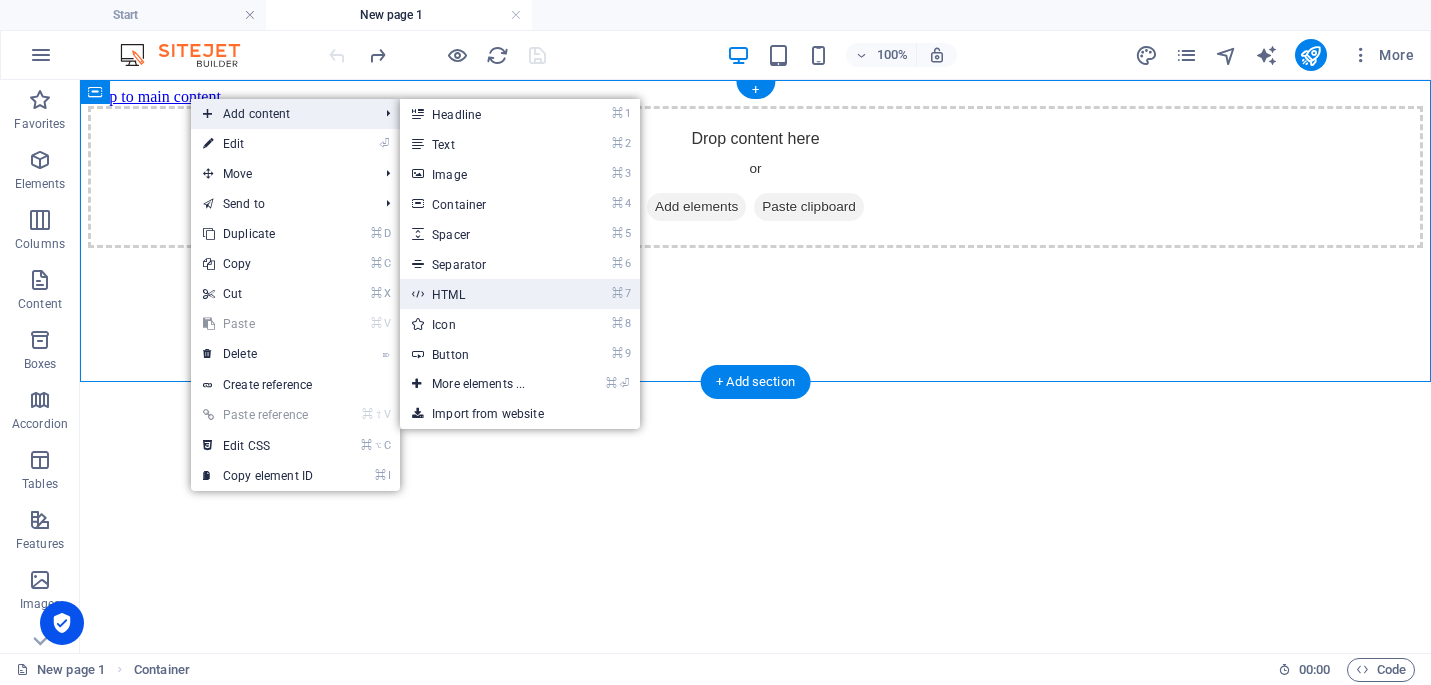 click on "⌘ 7  HTML" at bounding box center [482, 294] 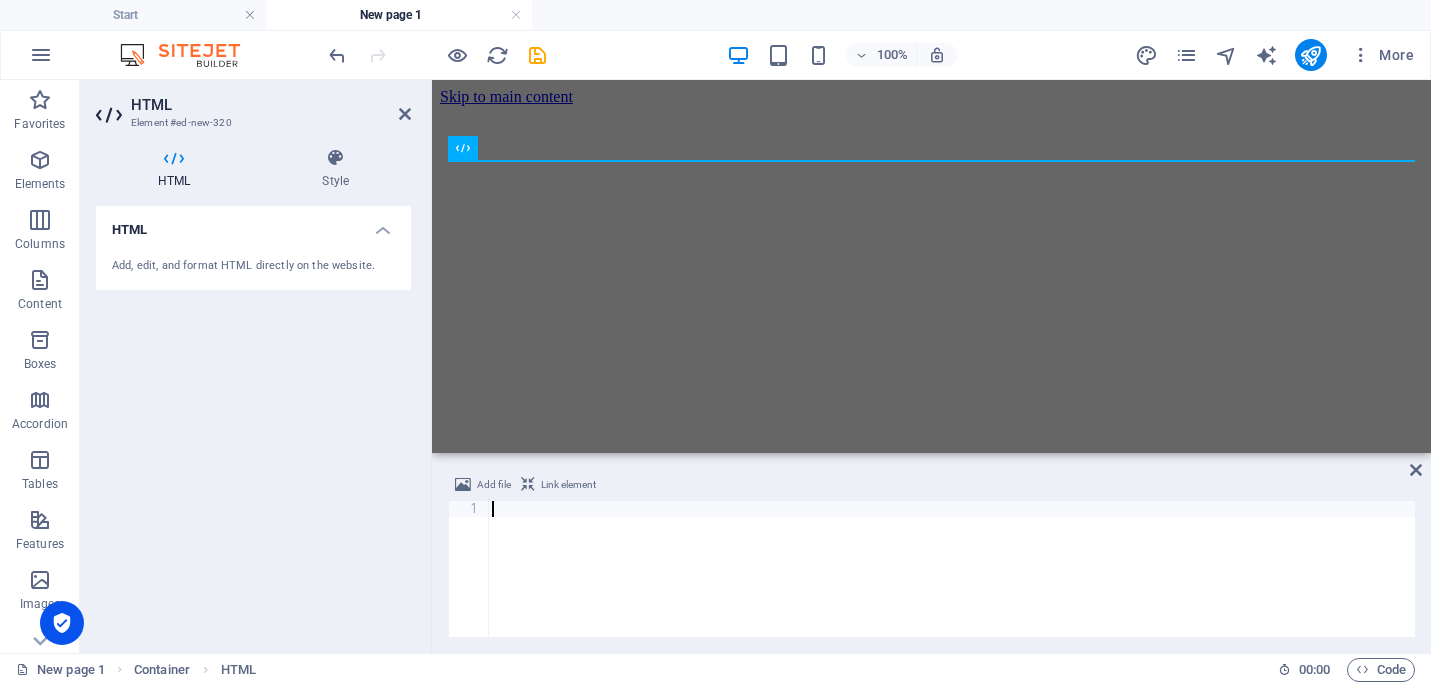 type on "</html>" 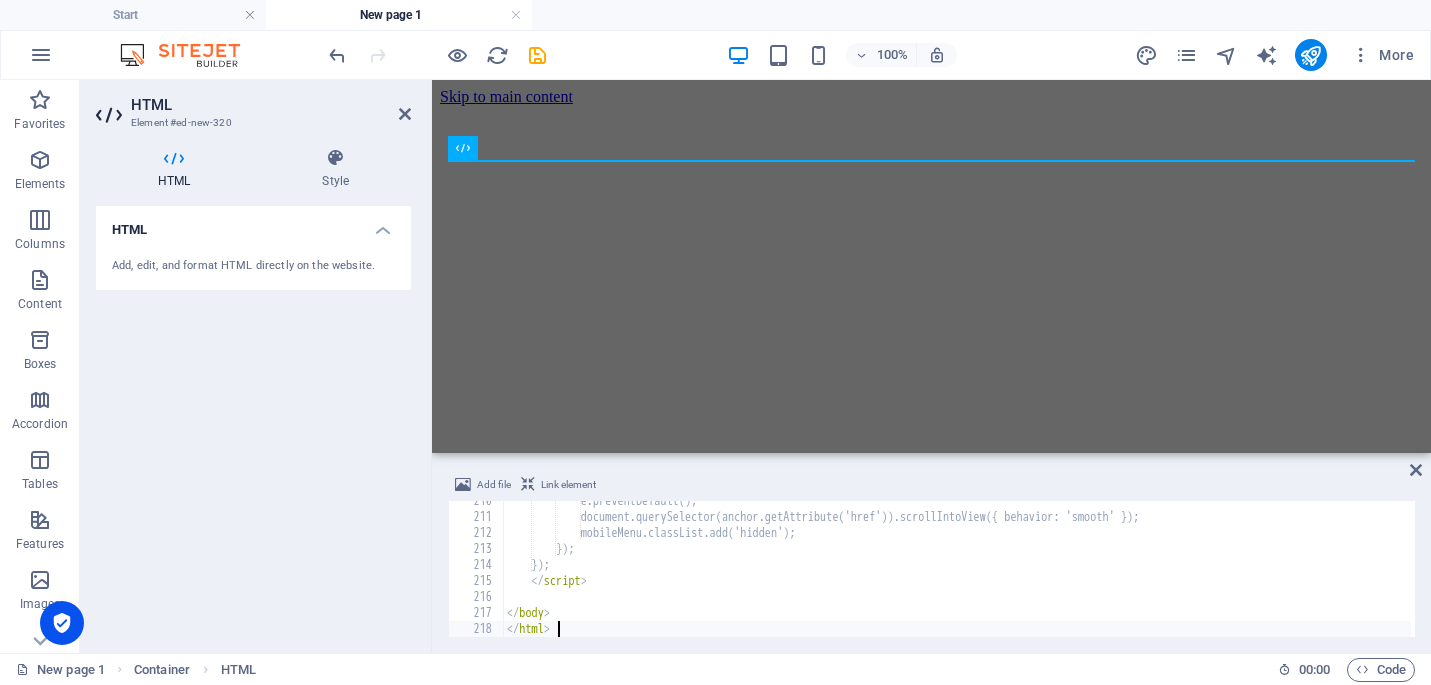 scroll, scrollTop: 3372, scrollLeft: 0, axis: vertical 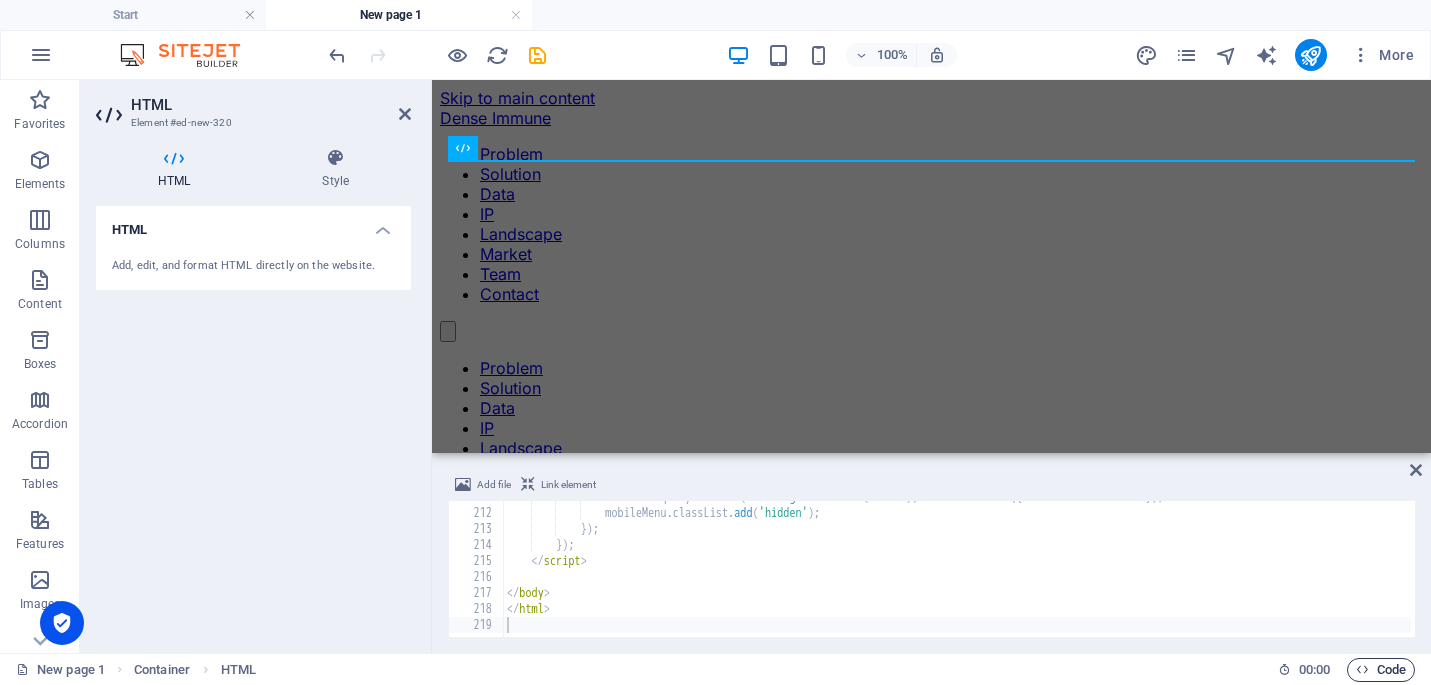 click on "Code" at bounding box center (1381, 670) 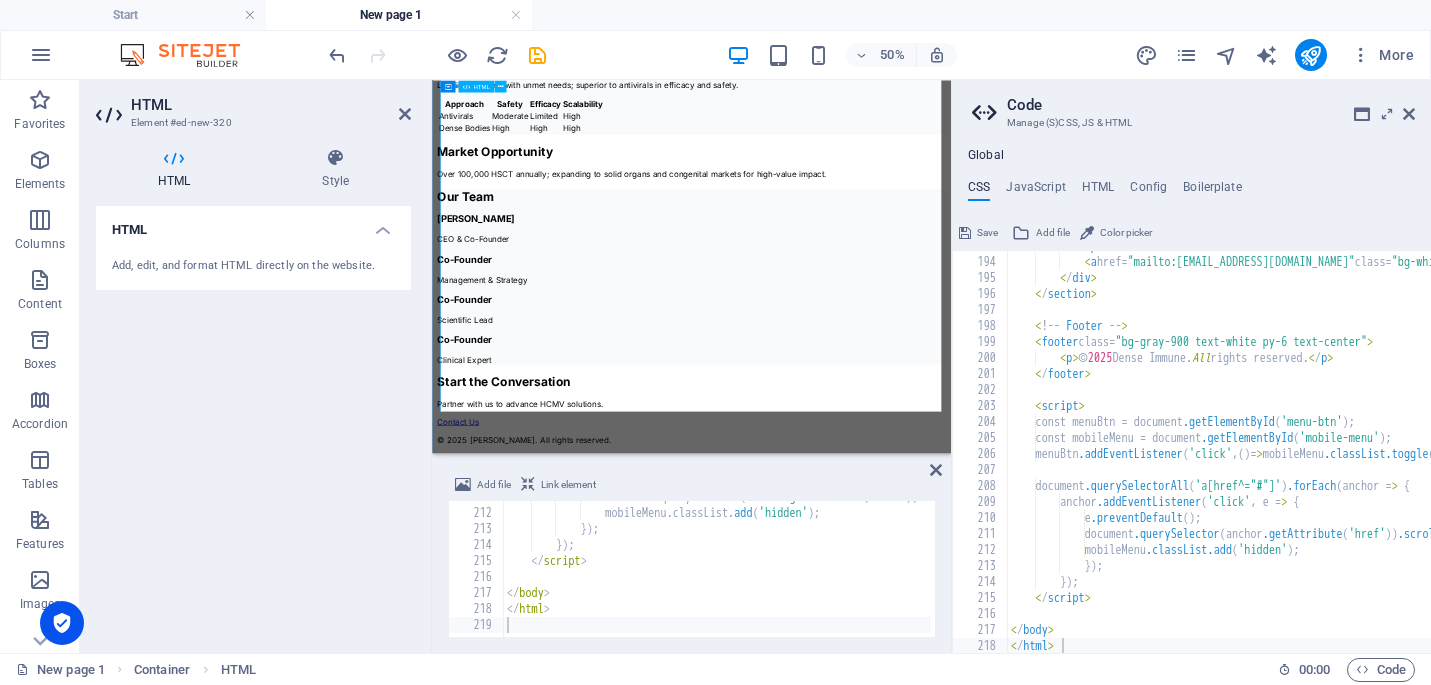 scroll, scrollTop: 1545, scrollLeft: 0, axis: vertical 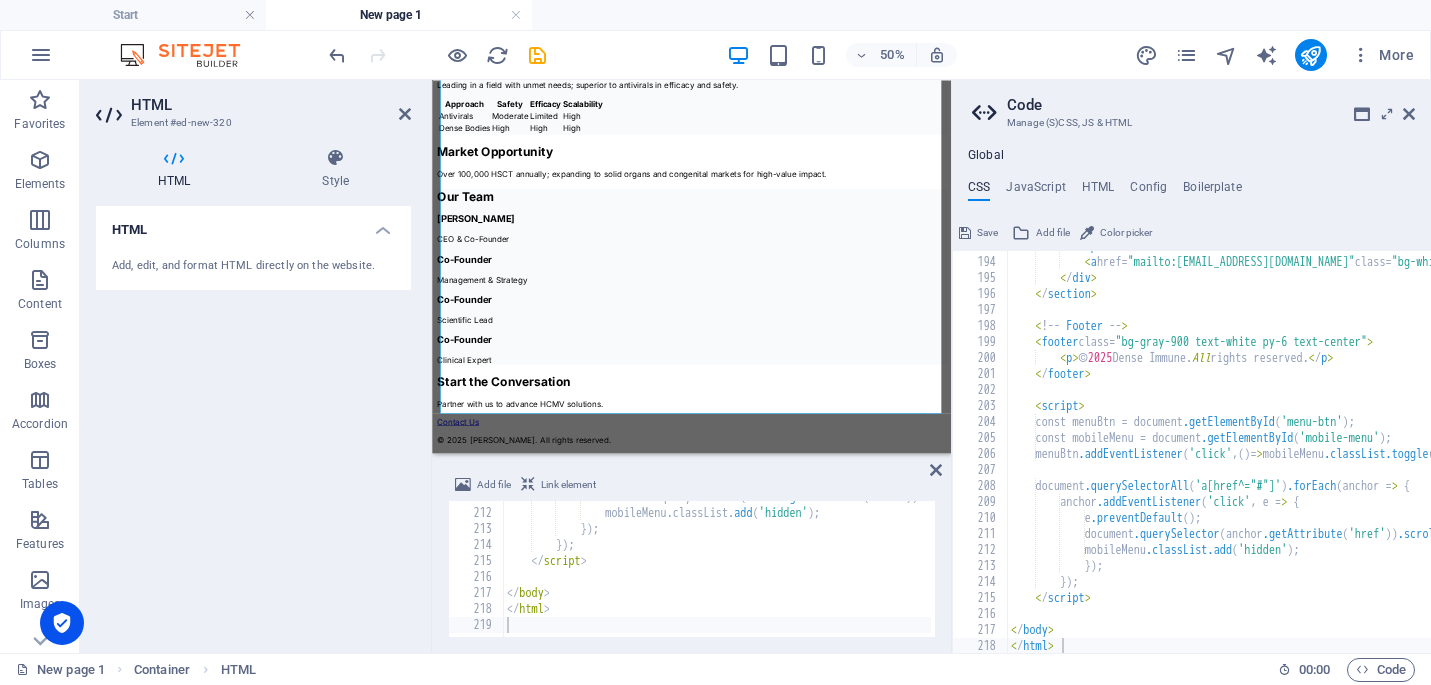 click on "document . querySelector ( anchor . getAttribute ( 'href' )) . scrollIntoView ({   behavior :   'smooth'   }) ;                     mobileMenu . classList . add ( 'hidden' ) ;                }) ;           }) ;      </ script > </ body > </ html >" at bounding box center (1285, 571) 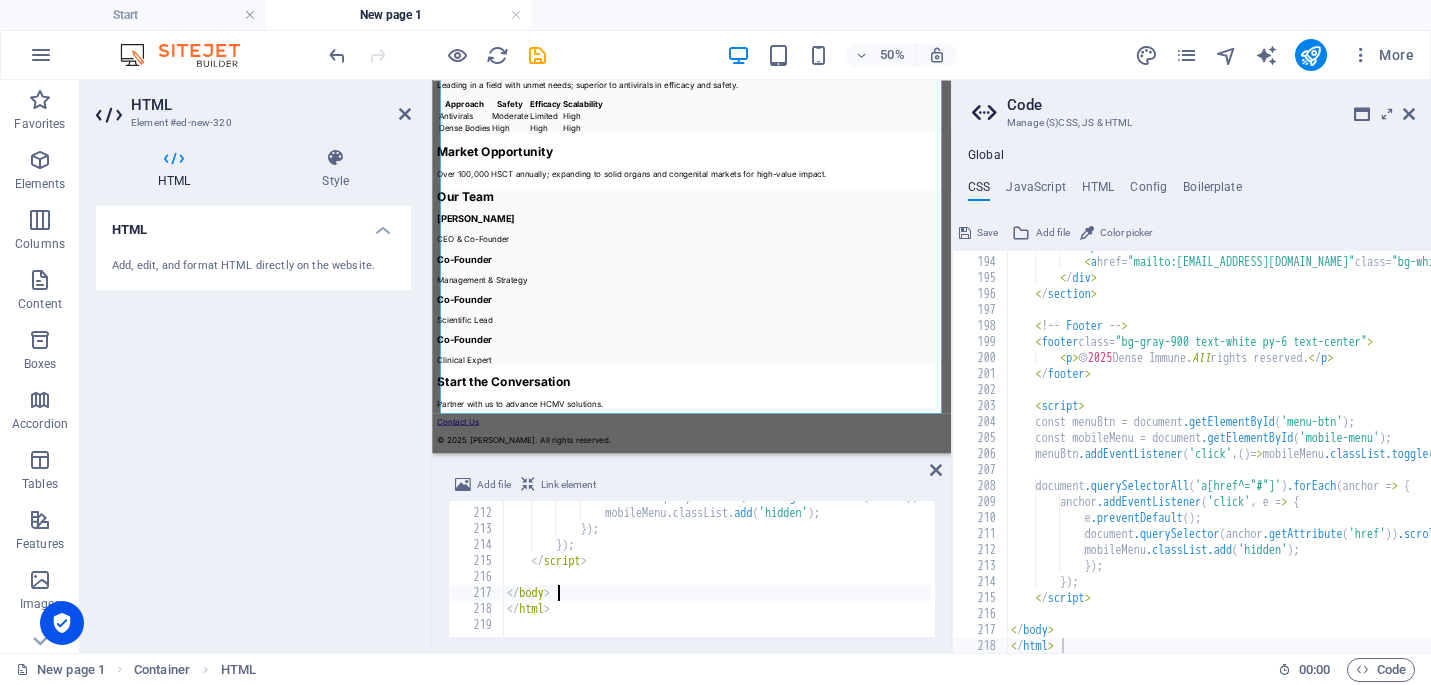 type on "</html>" 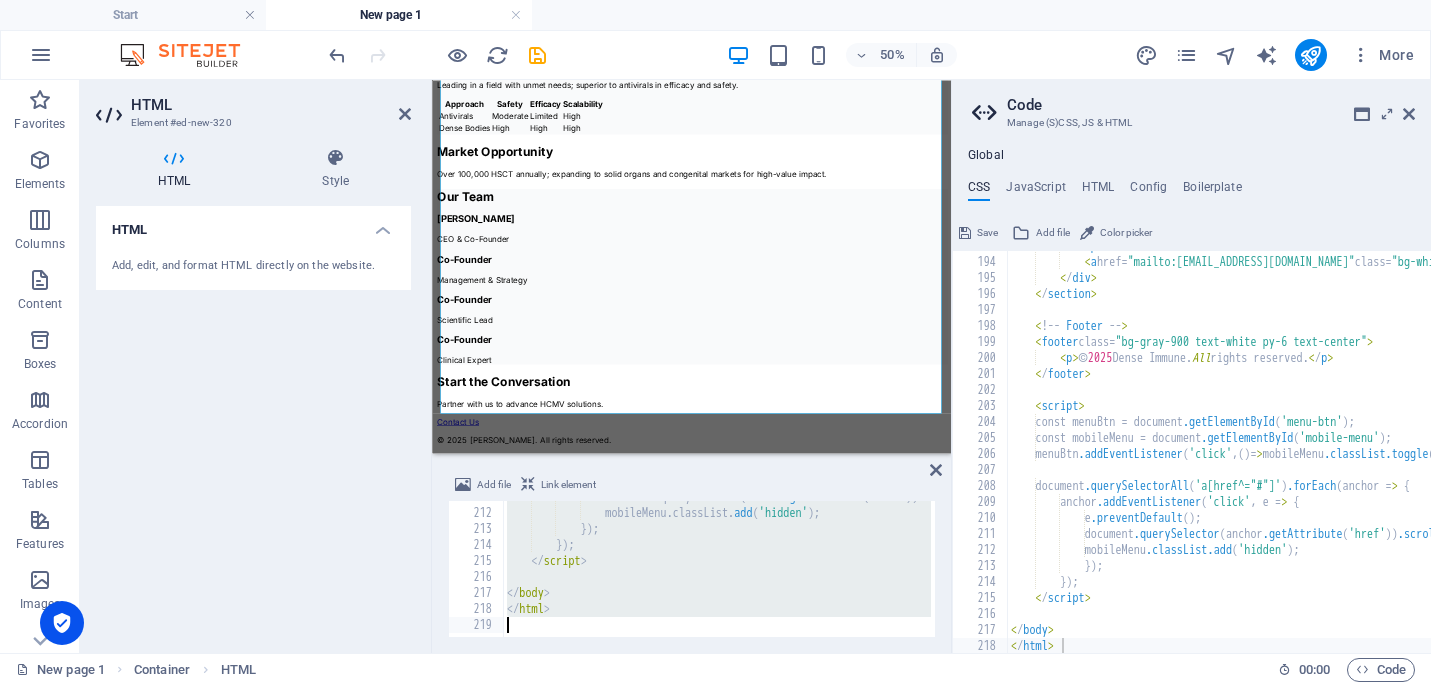 scroll, scrollTop: 0, scrollLeft: 0, axis: both 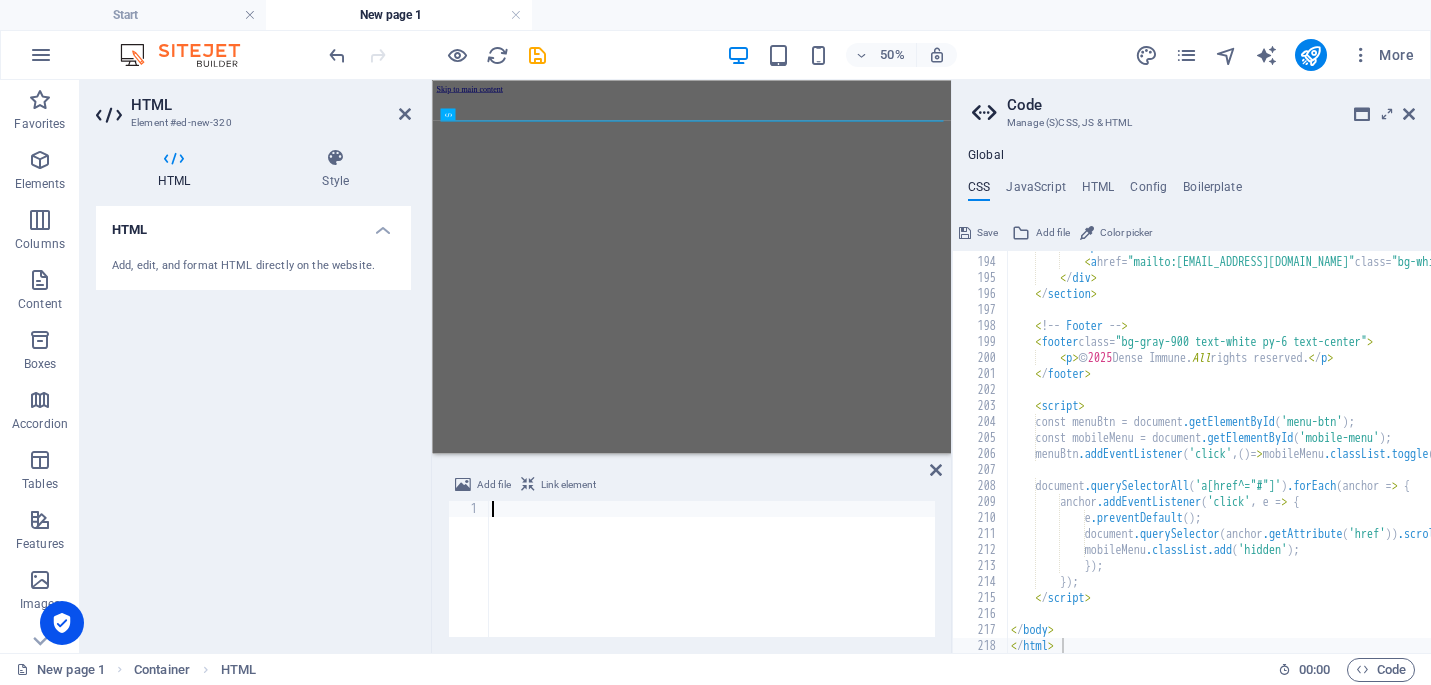 paste on "</html>" 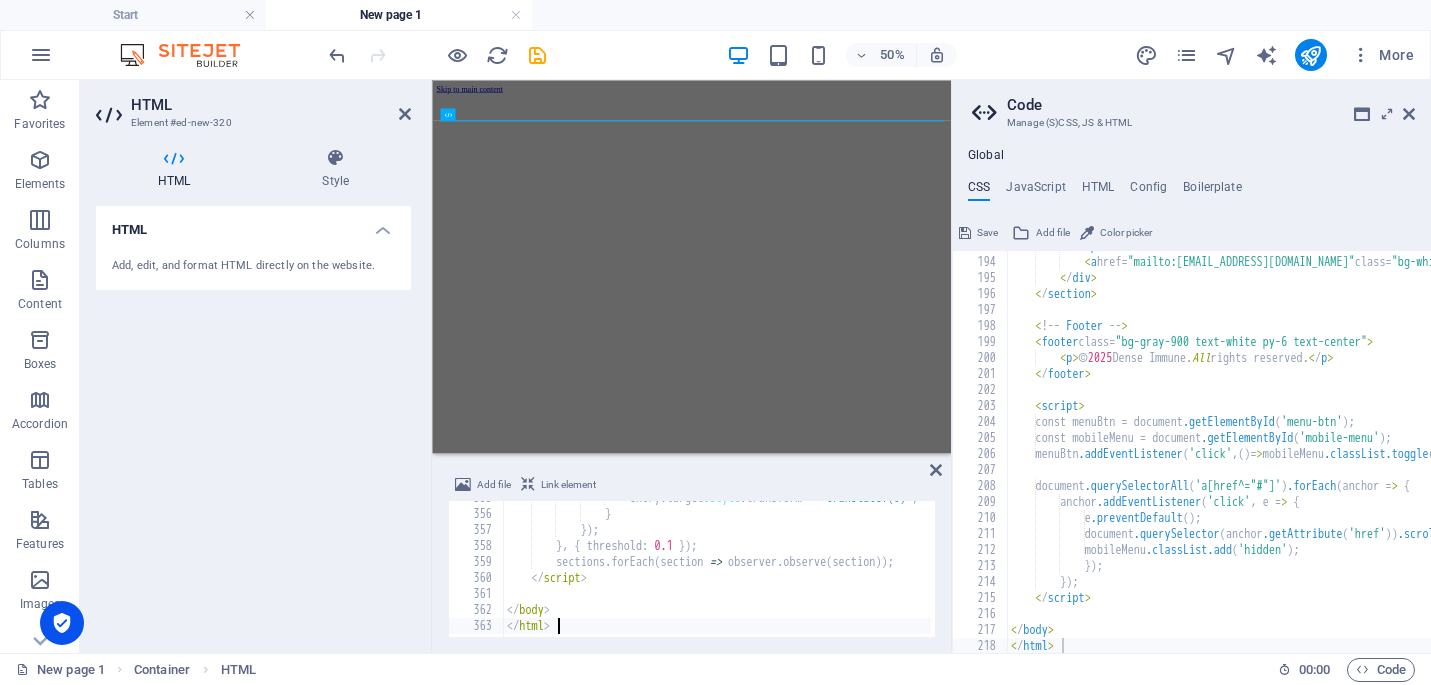scroll, scrollTop: 5675, scrollLeft: 0, axis: vertical 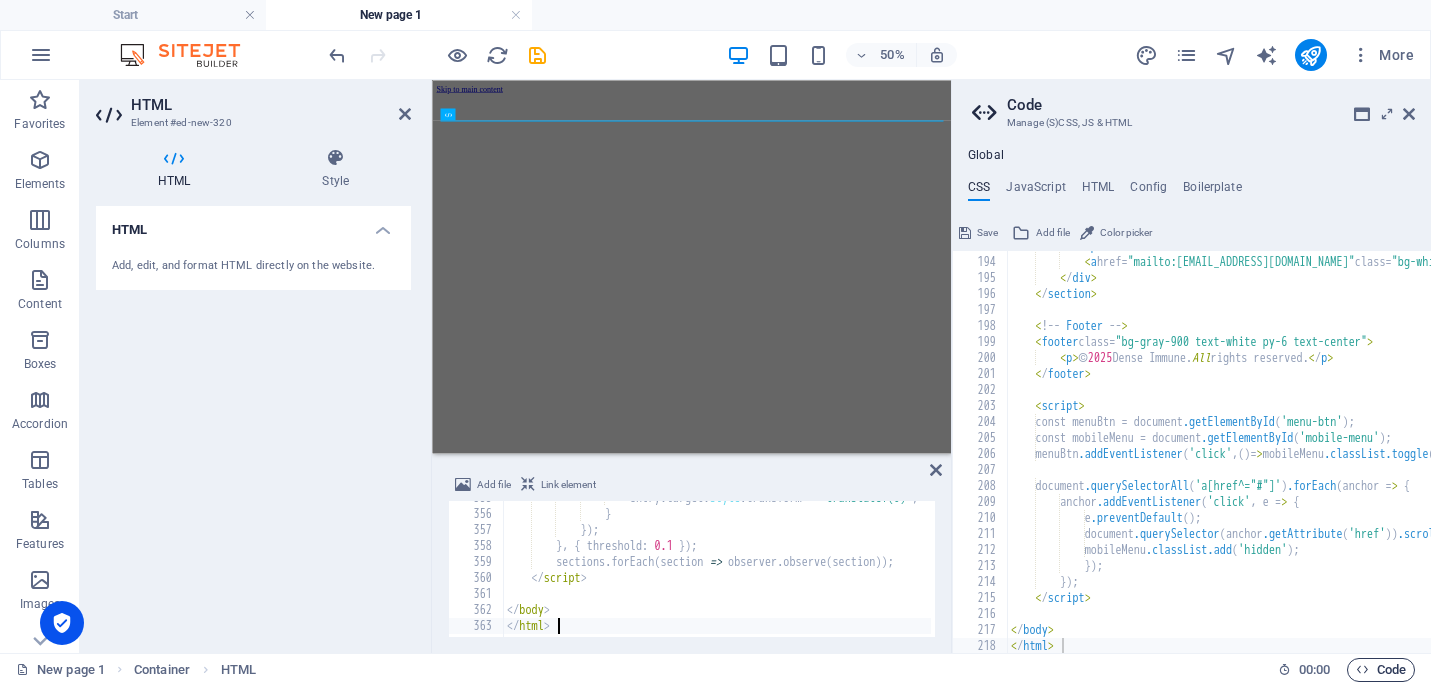 click on "Code" at bounding box center (1381, 670) 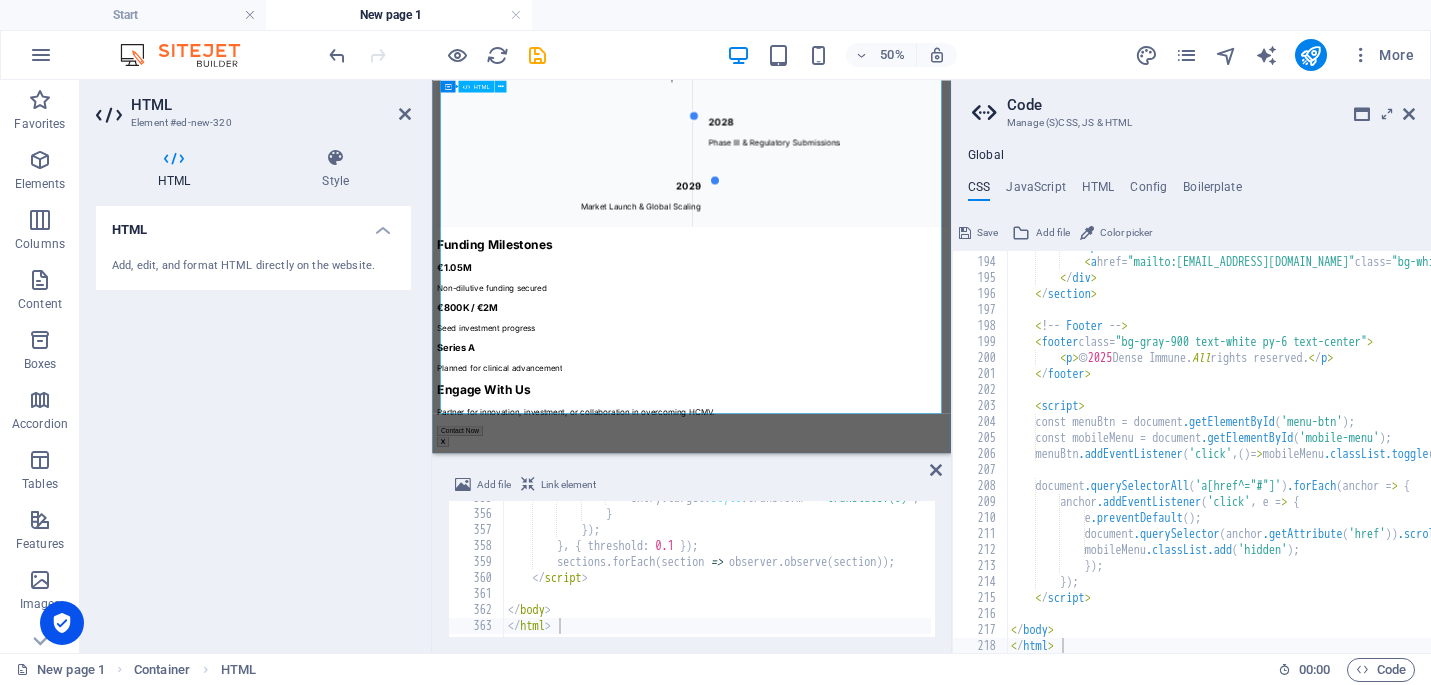 scroll, scrollTop: 3001, scrollLeft: 0, axis: vertical 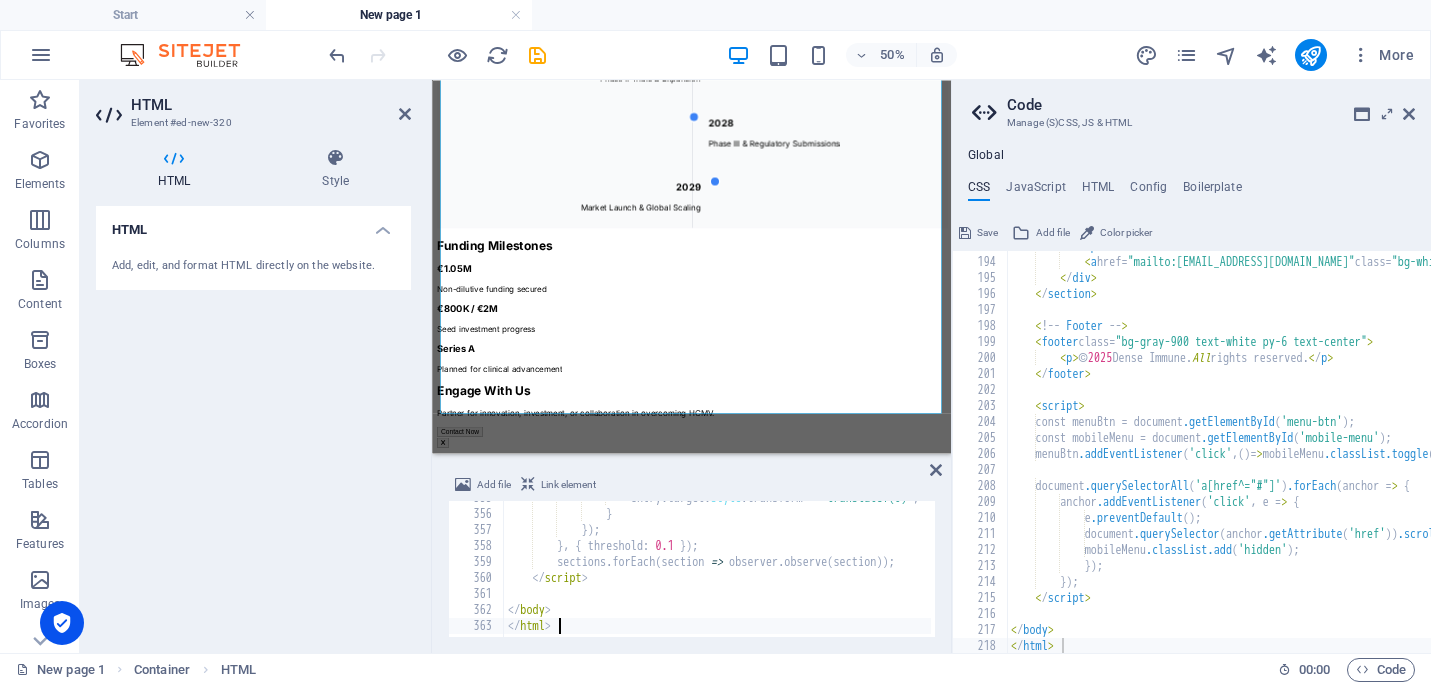 click on "entry . target . style . transform   =   'translateY(0)' ;                     }                }) ;           } ,   {   threshold :   0.1   }) ;           sections . forEach ( section   =>   observer . observe ( section )) ;      </ script > </ body > </ html >" at bounding box center (1800, 572) 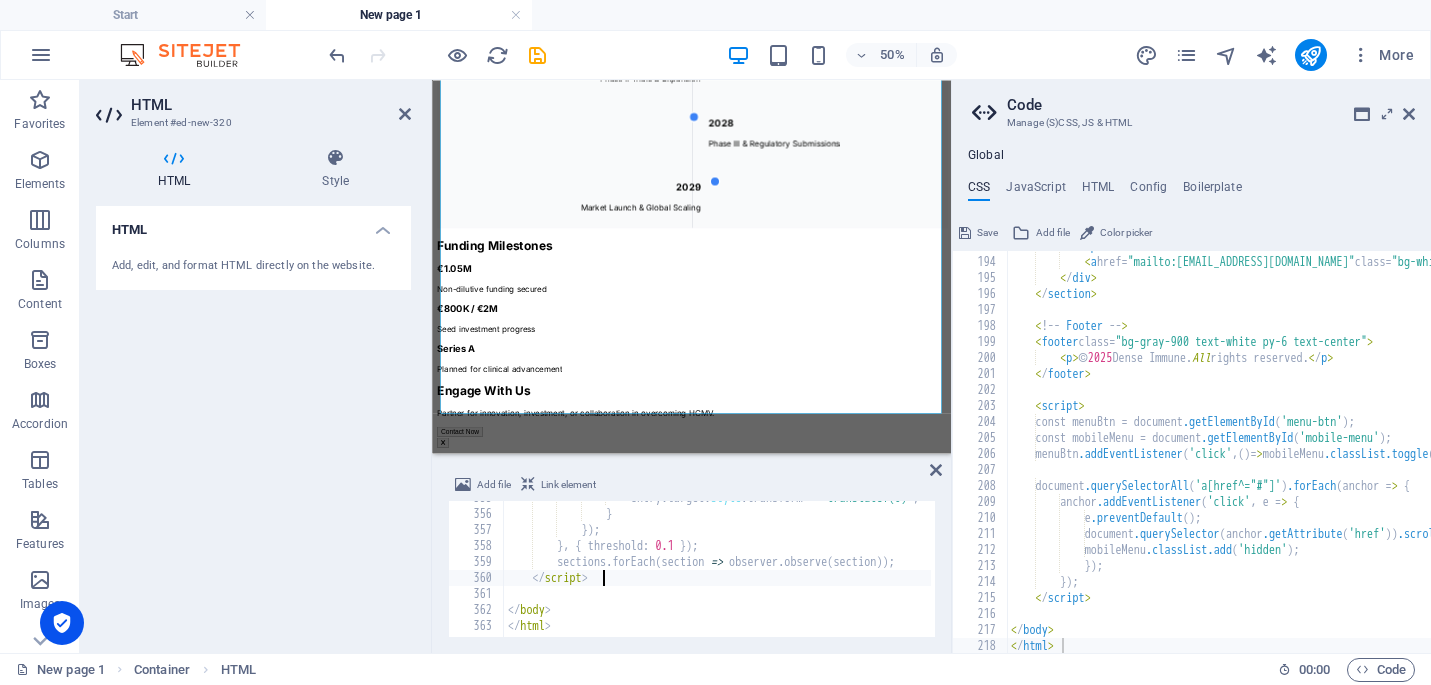type on "</body>
</html>" 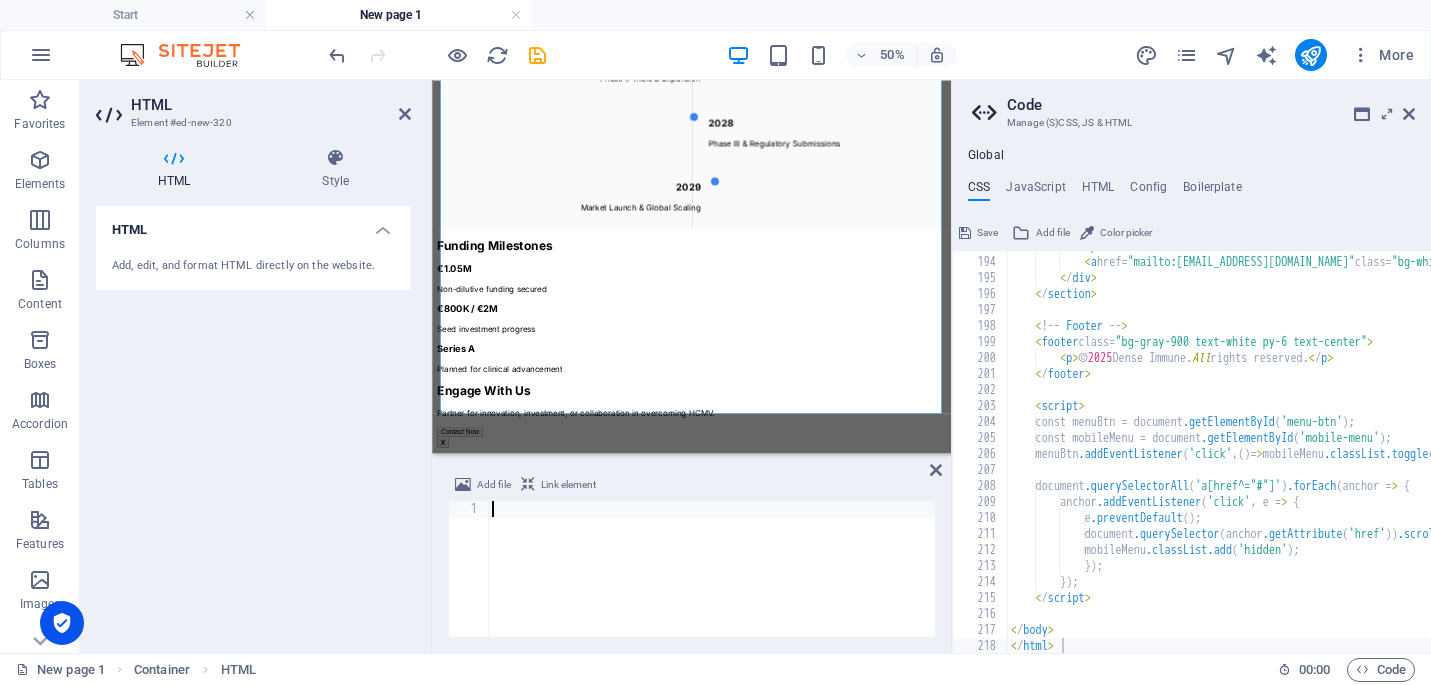 scroll, scrollTop: 0, scrollLeft: 0, axis: both 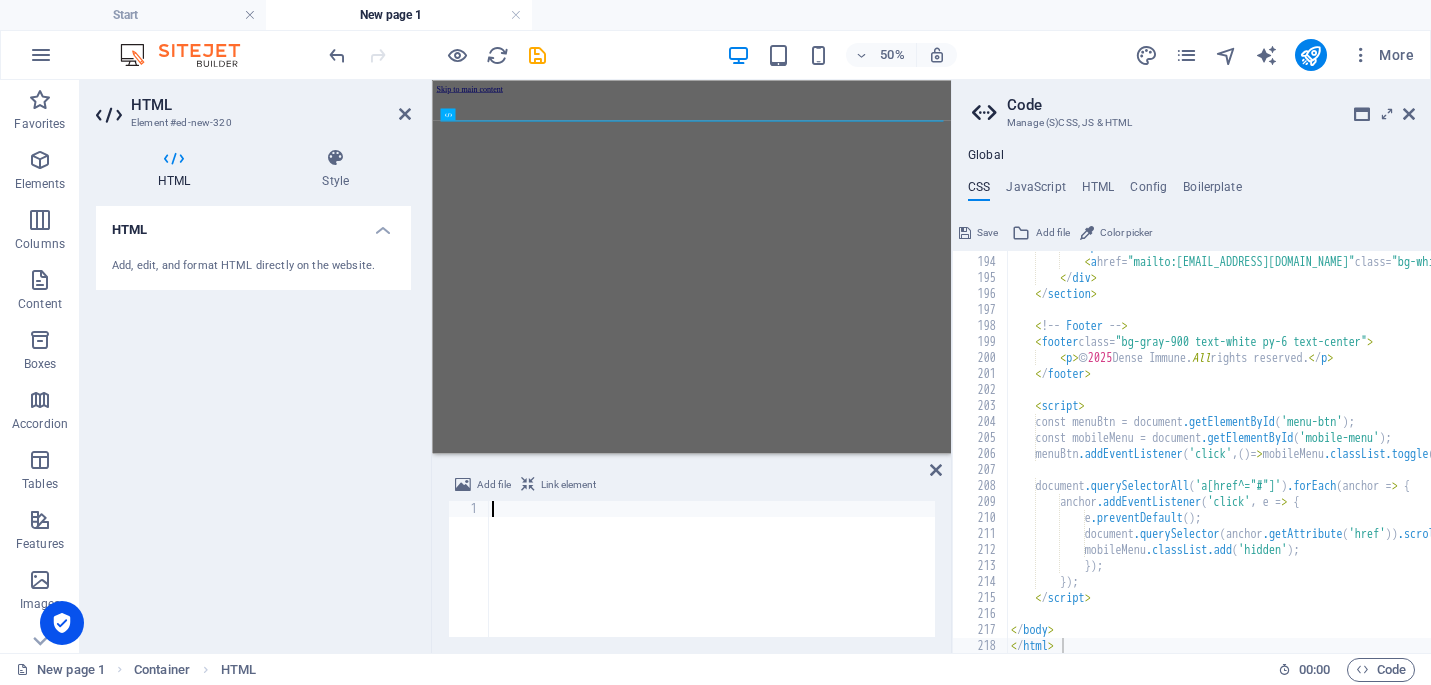 paste on "</html>" 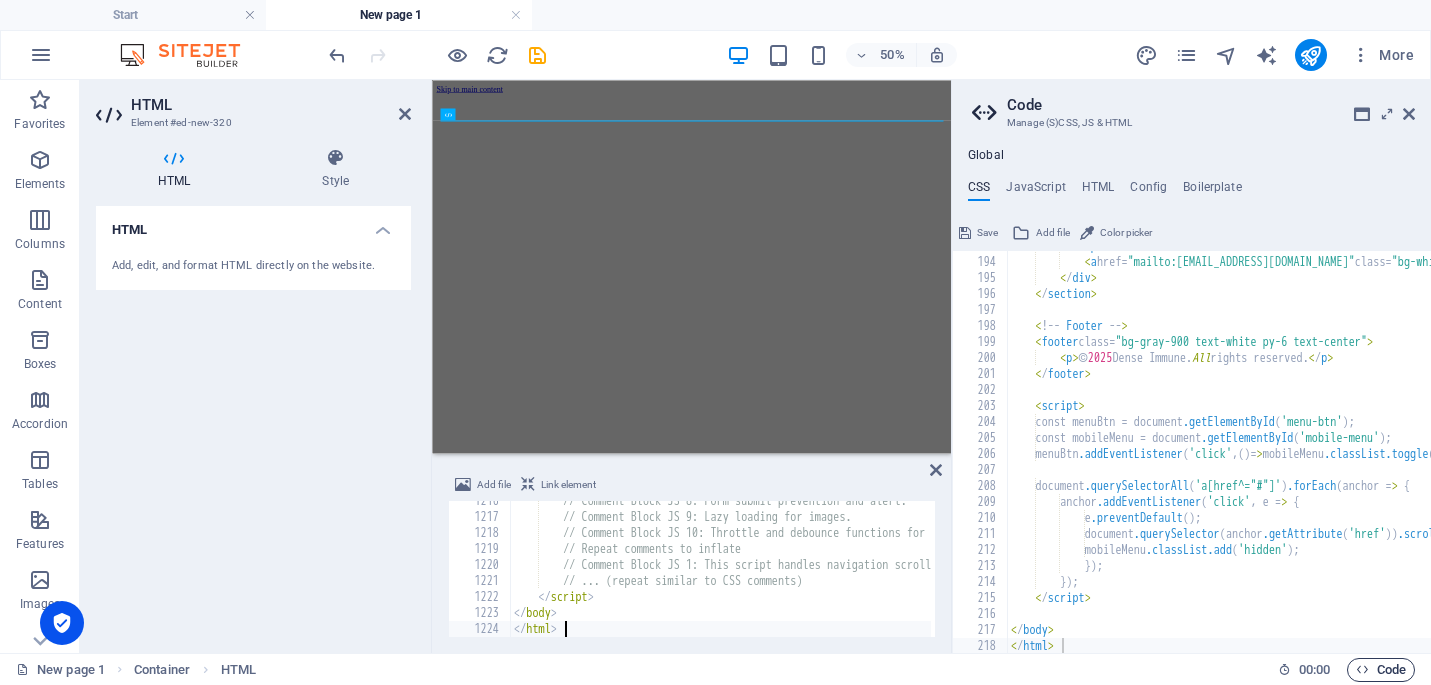 click on "Code" at bounding box center [1381, 670] 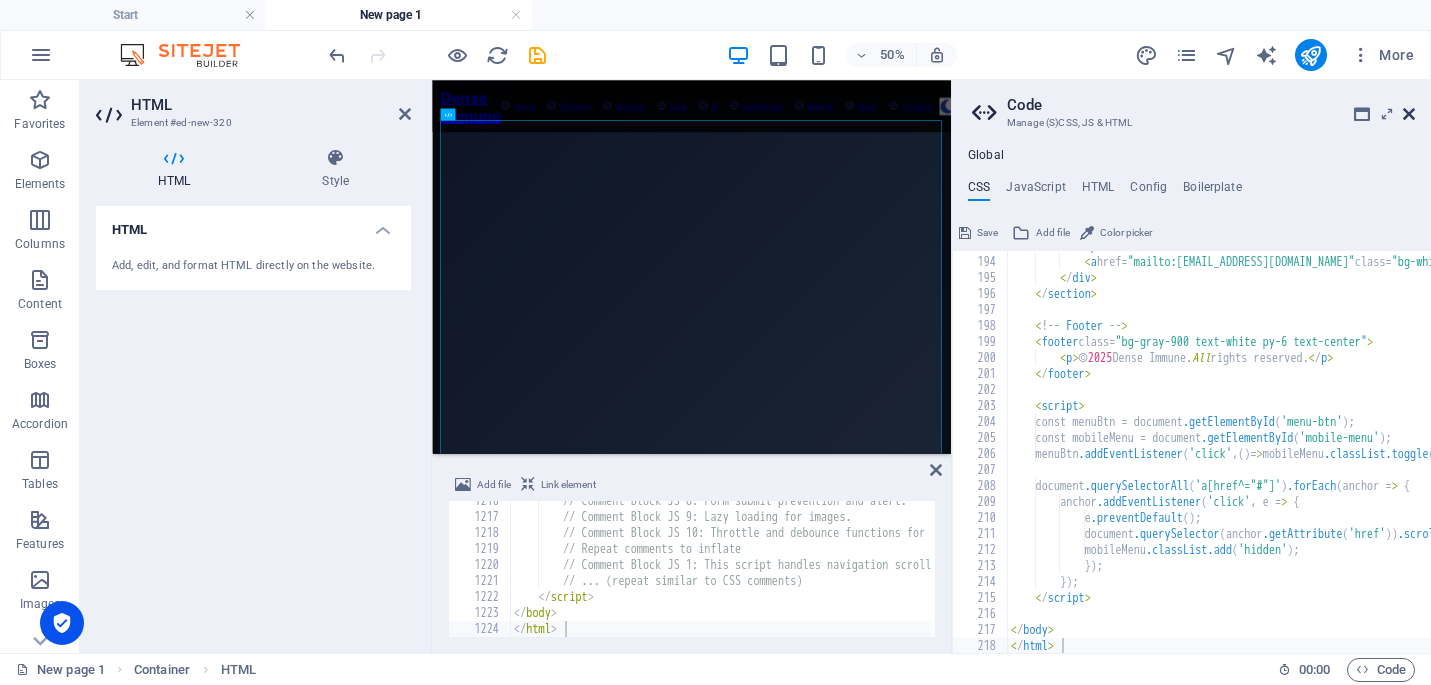 click at bounding box center (1409, 114) 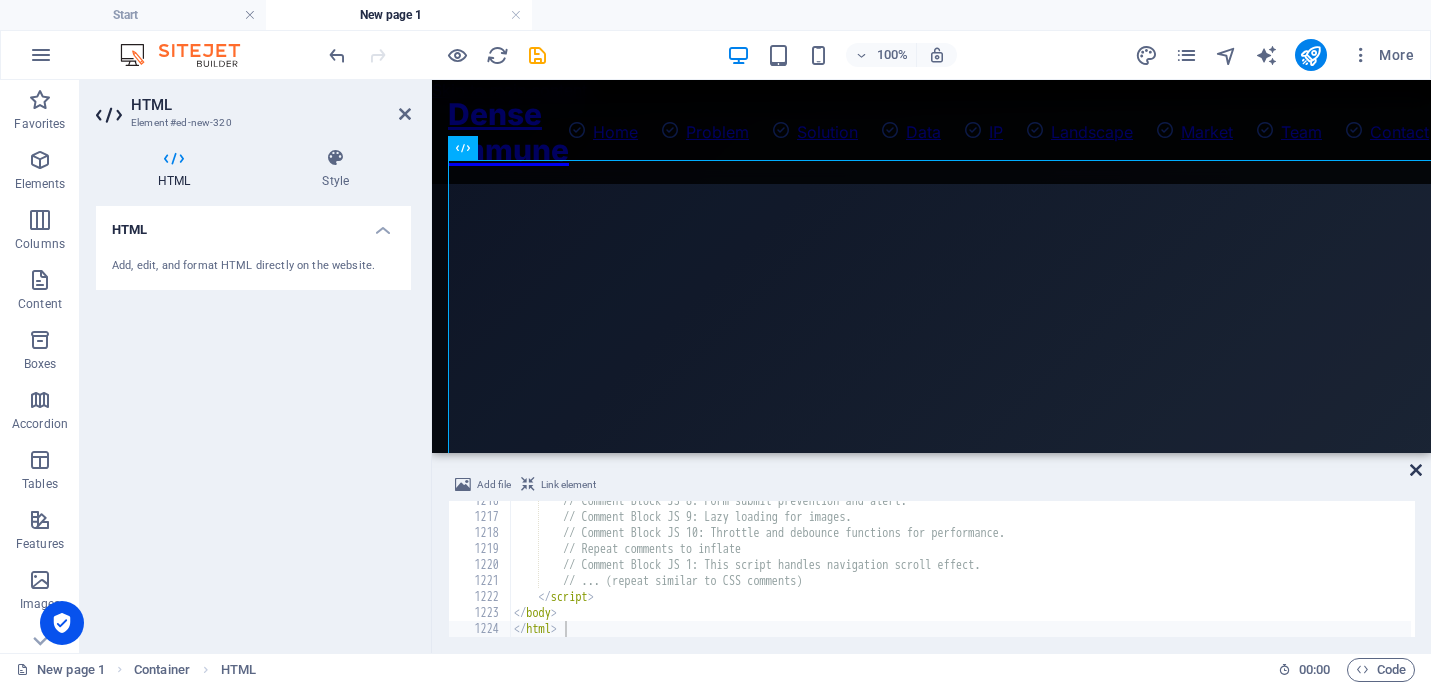 click at bounding box center [1416, 470] 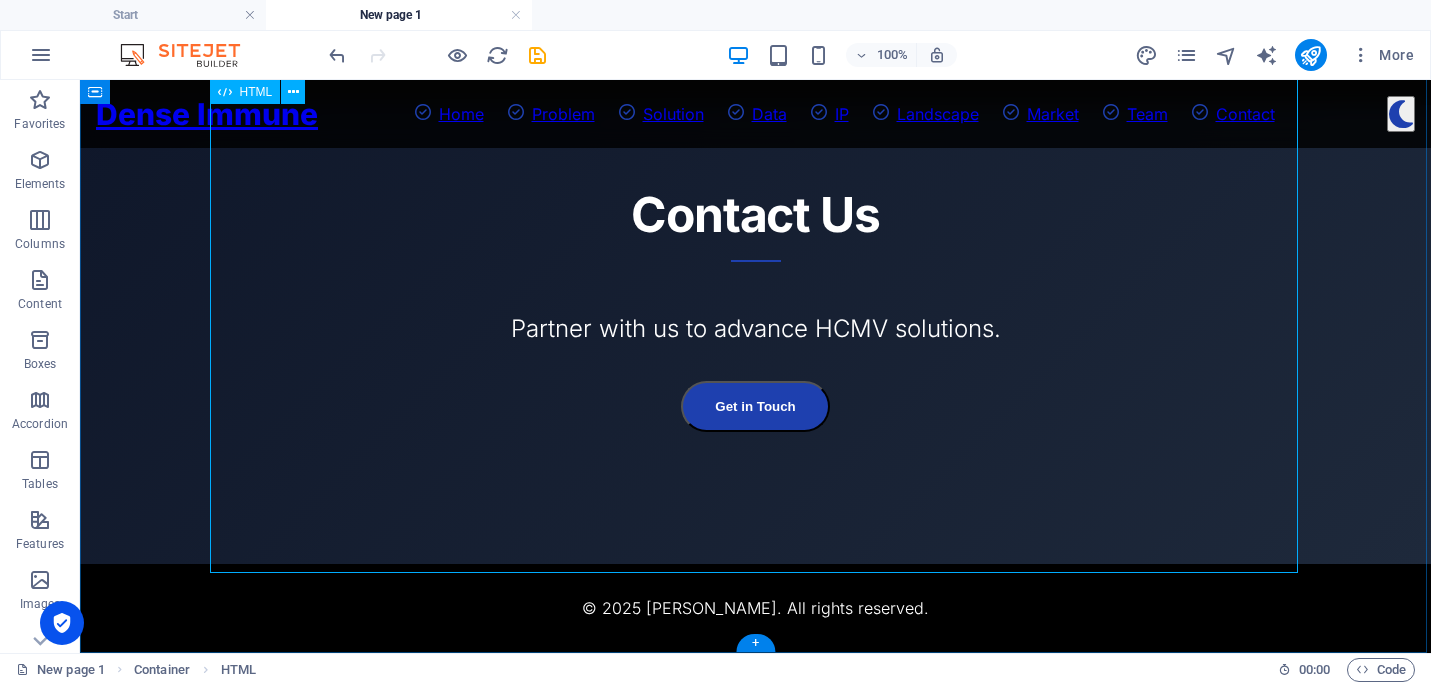 scroll, scrollTop: 4539, scrollLeft: 0, axis: vertical 